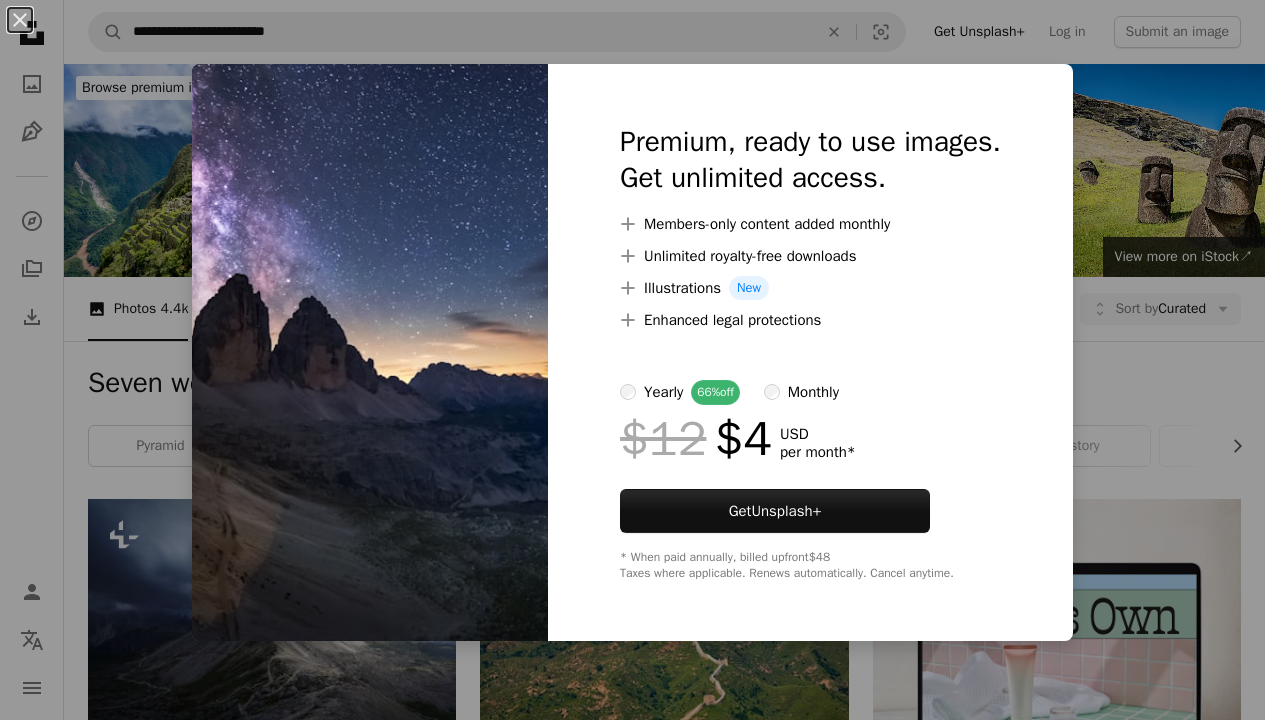 scroll, scrollTop: 1562, scrollLeft: 0, axis: vertical 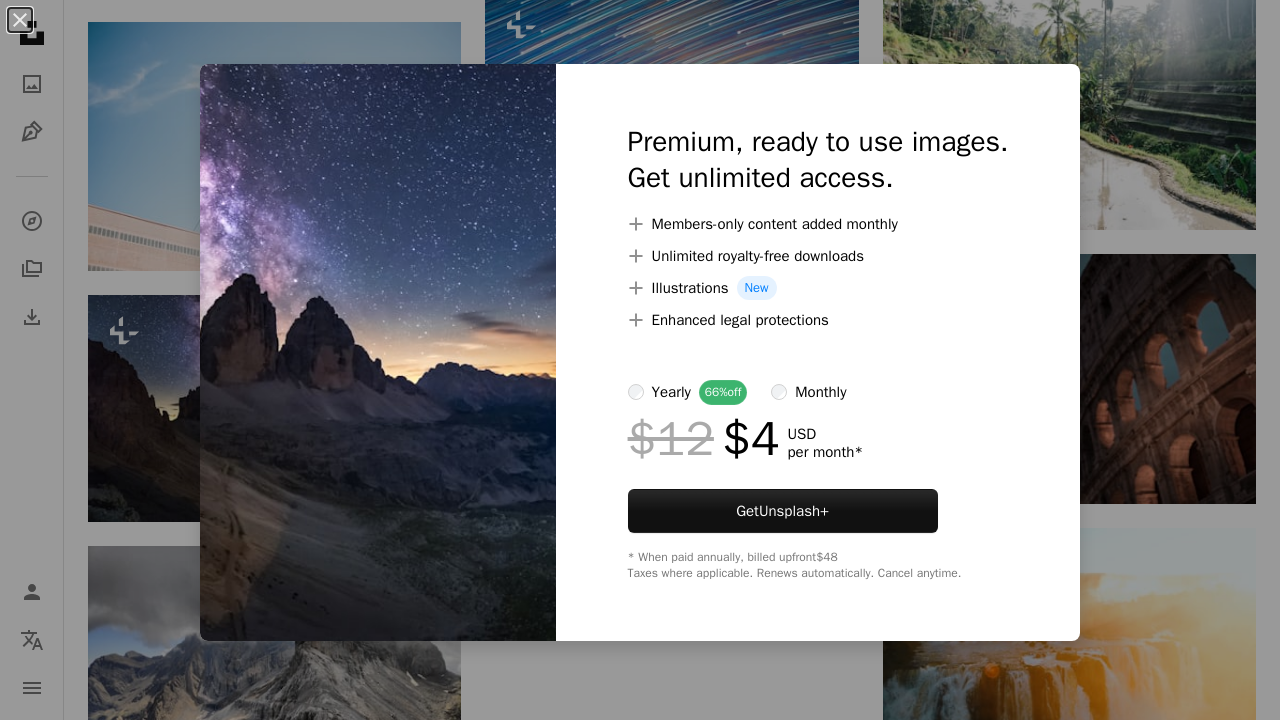 click on "An X shape Premium, ready to use images. Get unlimited access. A plus sign Members-only content added monthly A plus sign Unlimited royalty-free downloads A plus sign Illustrations  New A plus sign Enhanced legal protections yearly 66%  off monthly $12   $4 USD per month * Get  Unsplash+ * When paid annually, billed upfront  $48 Taxes where applicable. Renews automatically. Cancel anytime." at bounding box center [640, 360] 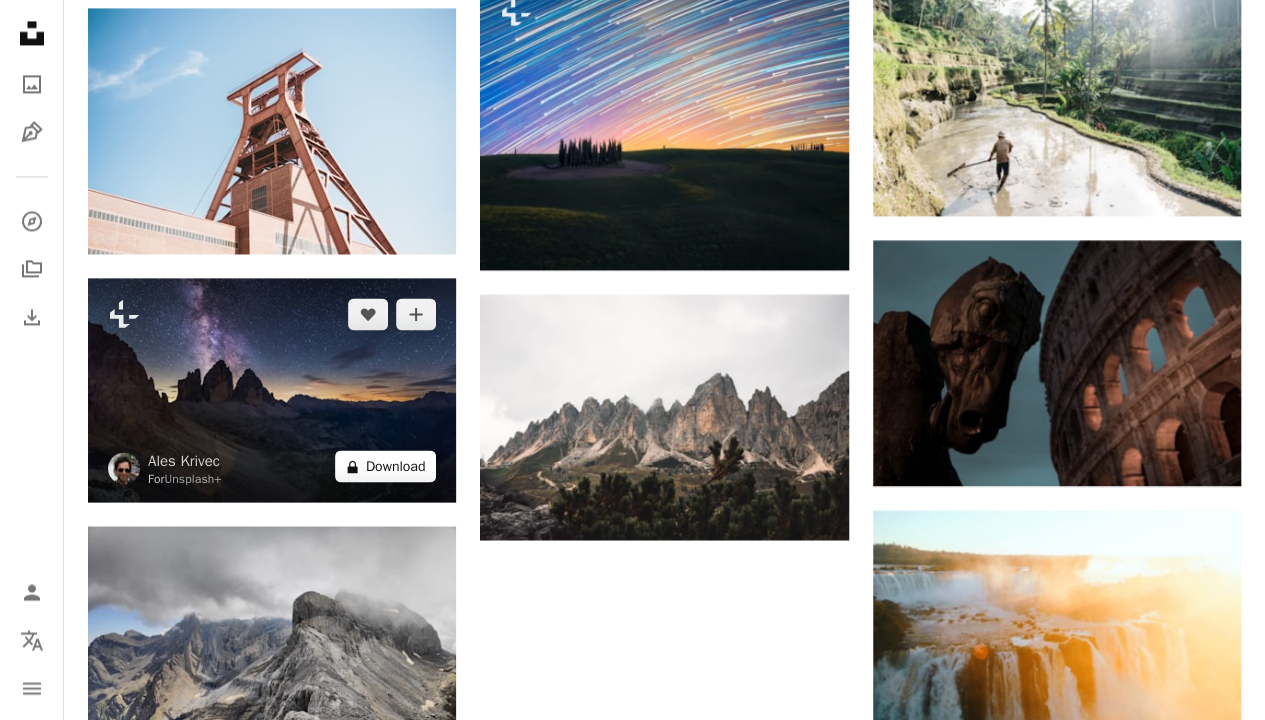 click on "A lock Download" at bounding box center (386, 466) 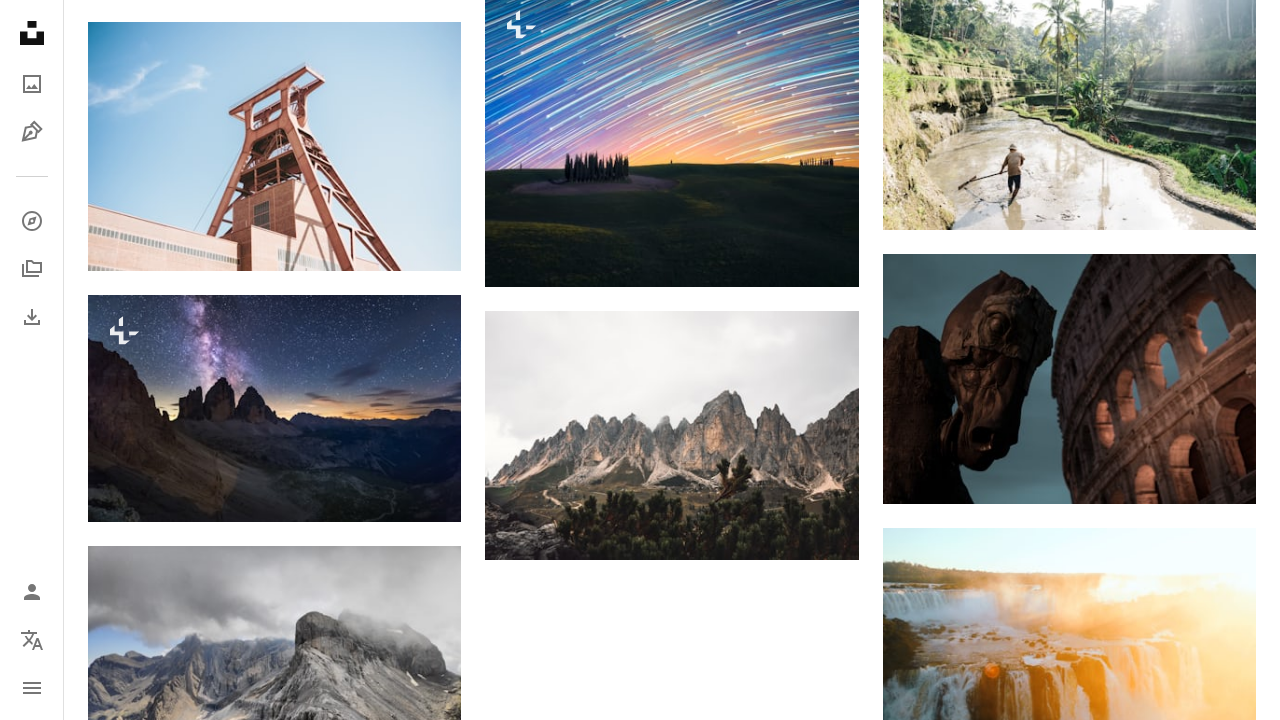 click on "An X shape Premium, ready to use images. Get unlimited access. A plus sign Members-only content added monthly A plus sign Unlimited royalty-free downloads A plus sign Illustrations  New A plus sign Enhanced legal protections yearly 66%  off monthly $12   $4 USD per month * Get  Unsplash+ * When paid annually, billed upfront  $48 Taxes where applicable. Renews automatically. Cancel anytime." at bounding box center (640, 2608) 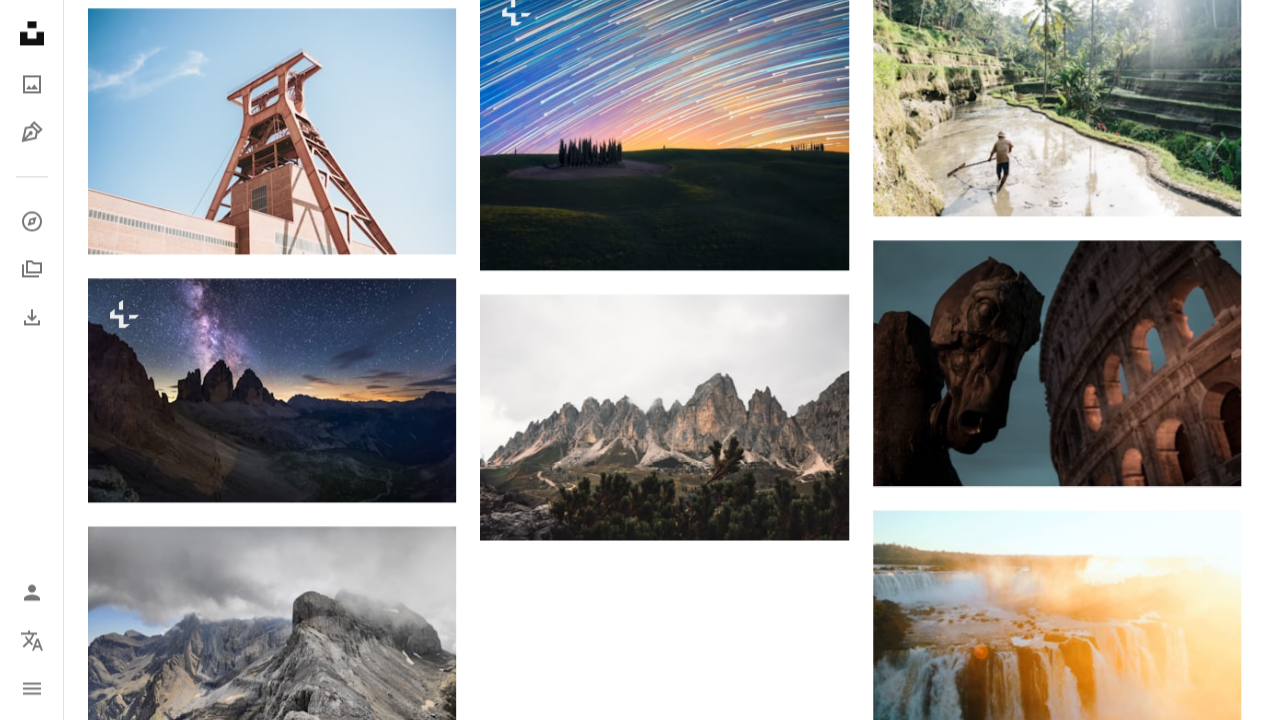 click on "Plus sign for Unsplash+ A heart A plus sign [FIRST] [LAST] For Unsplash+ A lock Download A heart A plus sign [FIRST] [LAST] Available for hire A checkmark inside of a circle Arrow pointing down A heart A plus sign [FIRST] [LAST] Arrow pointing down A heart A plus sign [FIRST] [LAST] Available for hire A checkmark inside of a circle Arrow pointing down Plus sign for Unsplash+ A heart A plus sign [FIRST] [LAST] For Unsplash+ A lock Download A heart A plus sign [FIRST] [LAST] Available for hire A checkmark inside of a circle Arrow pointing down A heart A plus sign [FIRST] [LAST] Arrow pointing down A heart A plus sign FotoFlo Arrow pointing down Plus sign for Unsplash+ A heart A plus sign [FIRST] [LAST] For Unsplash+ A lock Download A heart A plus sign [FIRST] [LAST] Available for hire A checkmark inside of a circle Arrow pointing down Plus sign for Unsplash+ A heart A plus sign [FIRST] [LAST] For Unsplash+ A lock Download A heart A heart" at bounding box center (664, 139) 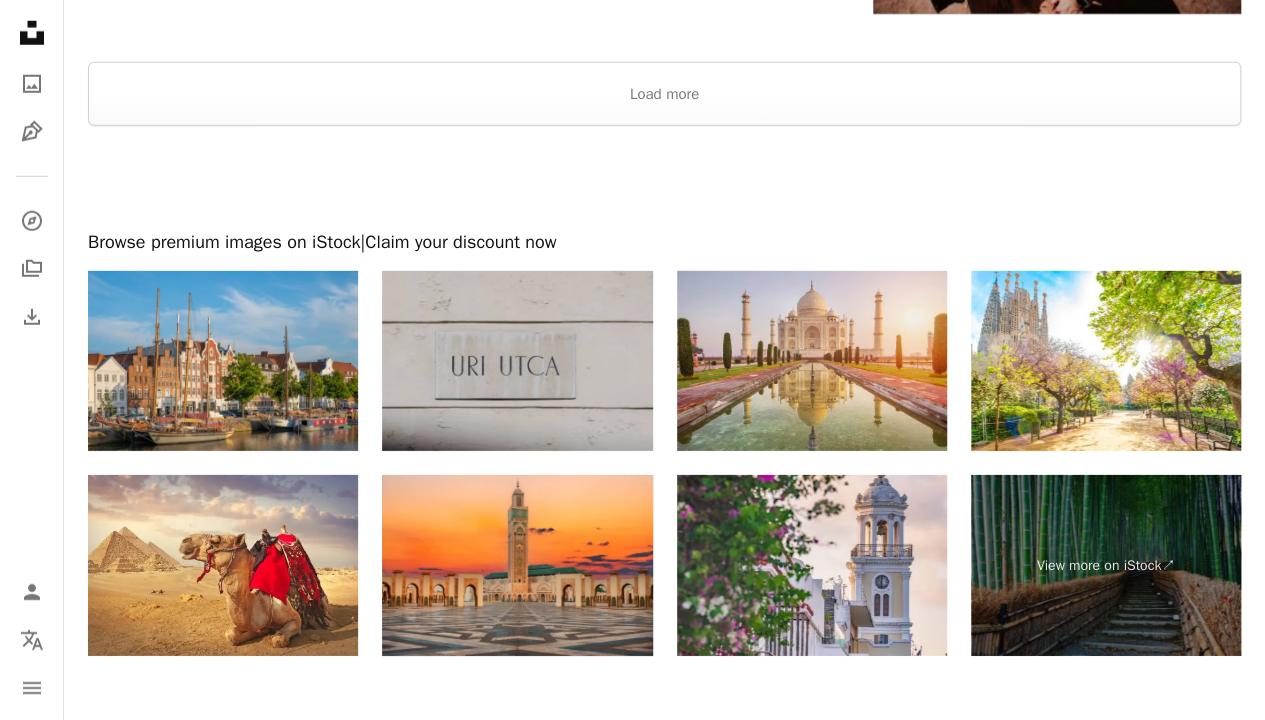 scroll, scrollTop: 2891, scrollLeft: 0, axis: vertical 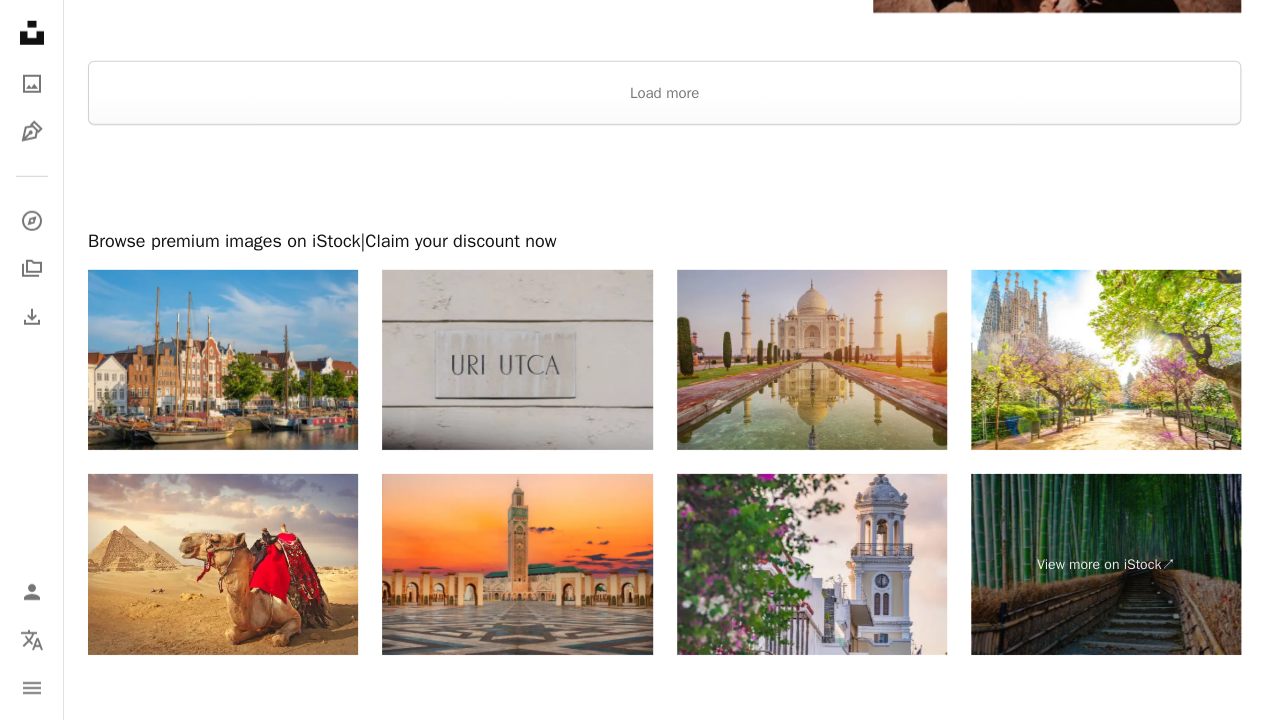 click at bounding box center (812, 360) 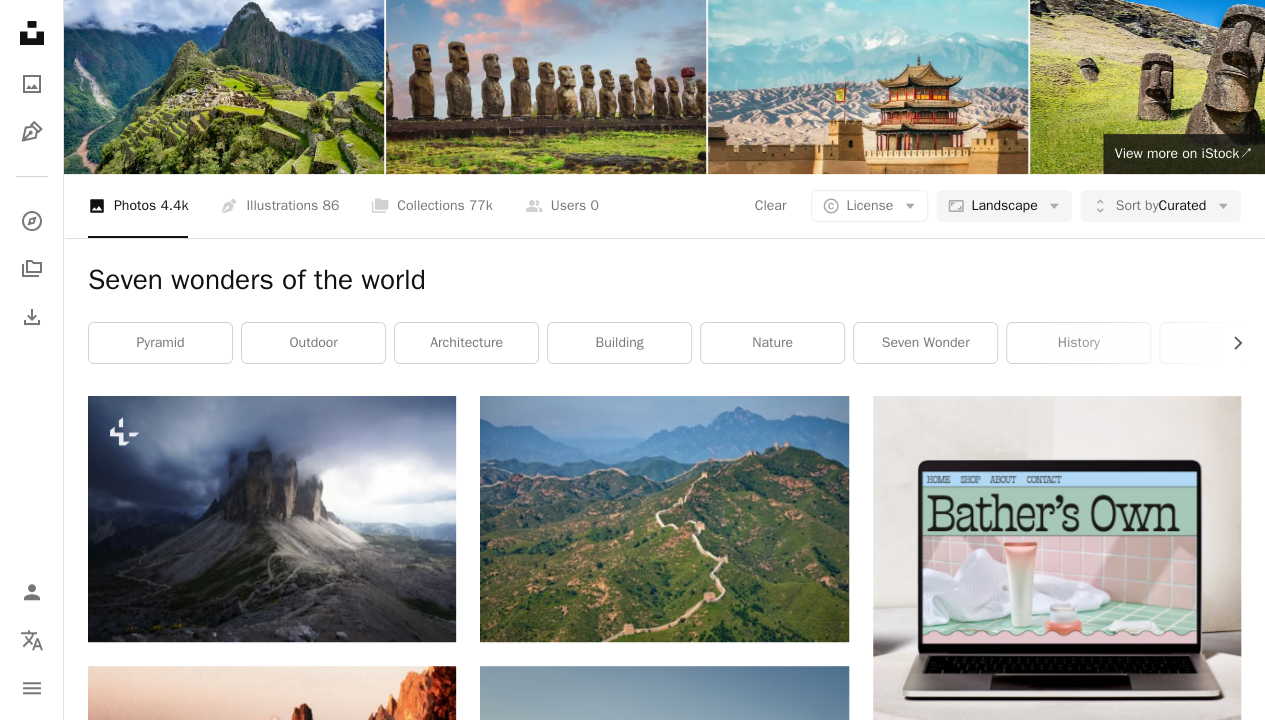scroll, scrollTop: 108, scrollLeft: 0, axis: vertical 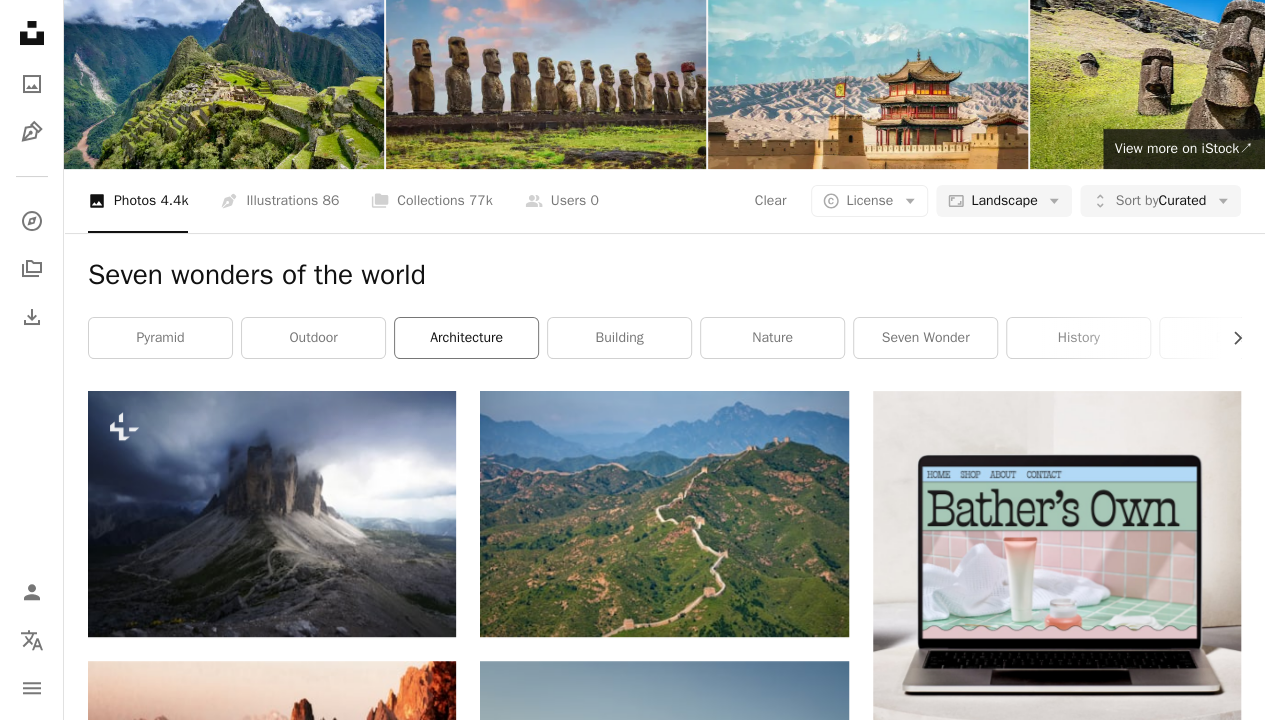 click on "architecture" at bounding box center (466, 338) 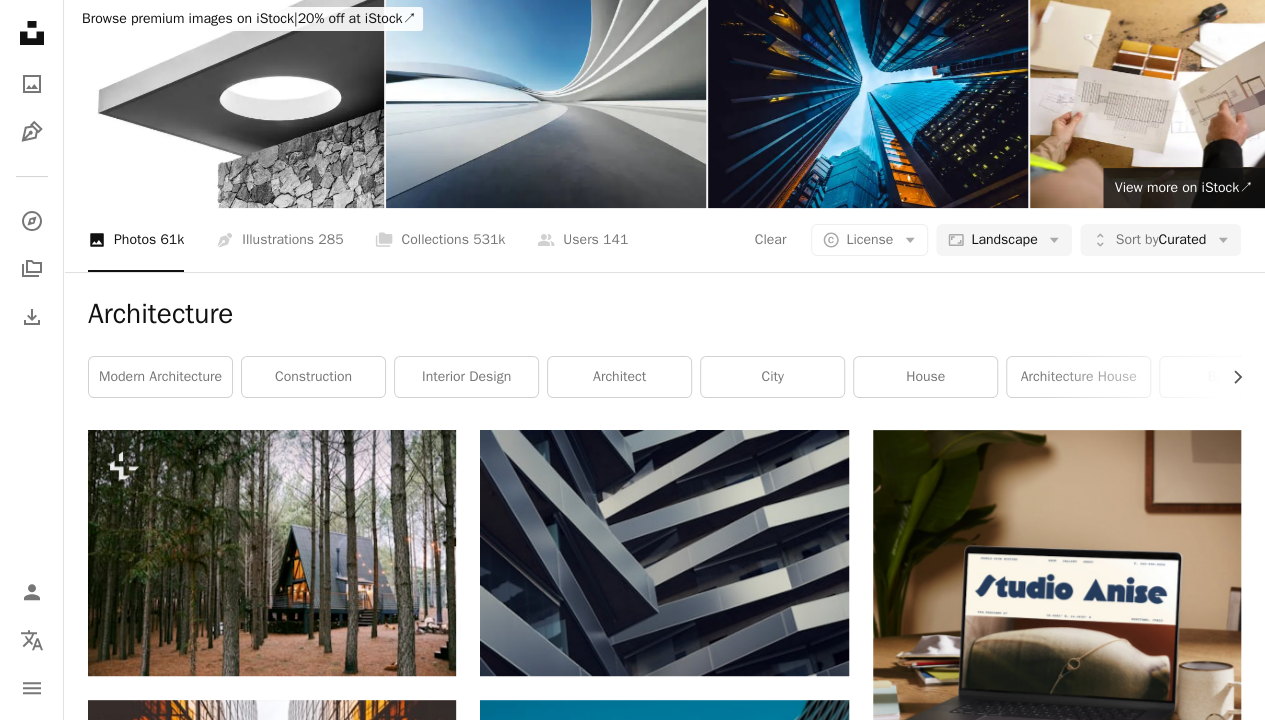 scroll, scrollTop: 0, scrollLeft: 0, axis: both 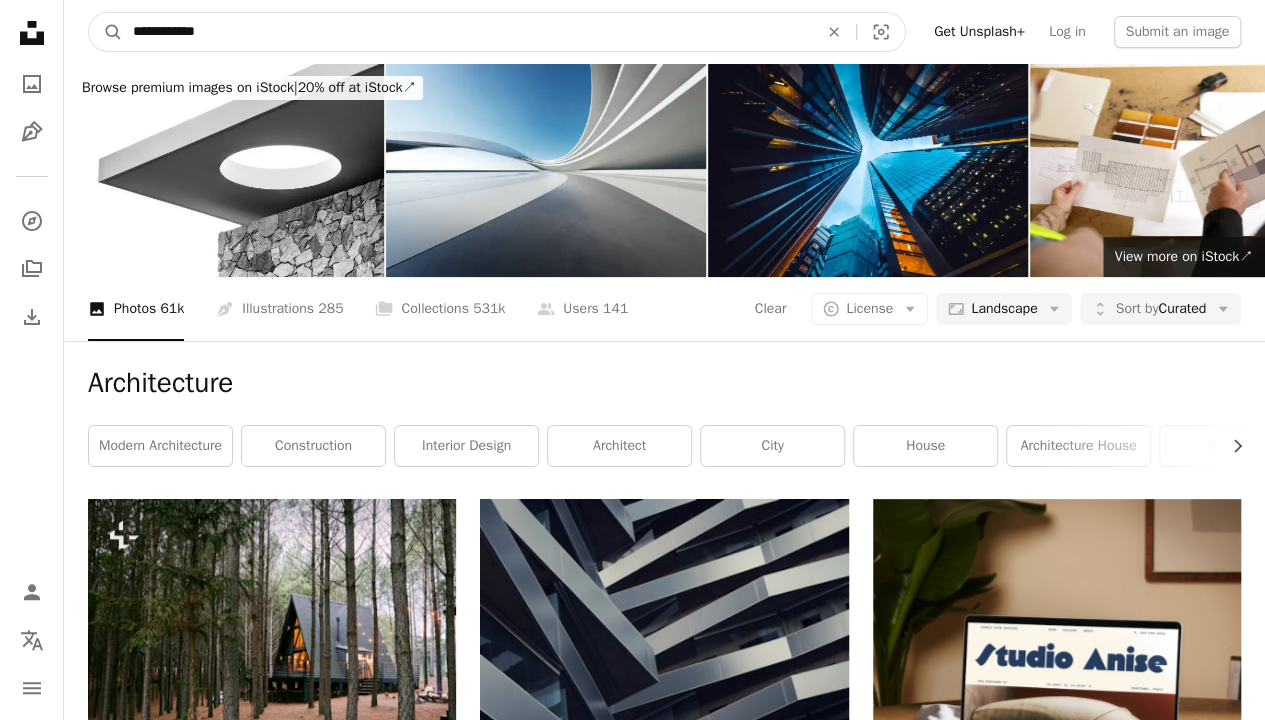 click on "**********" at bounding box center [467, 32] 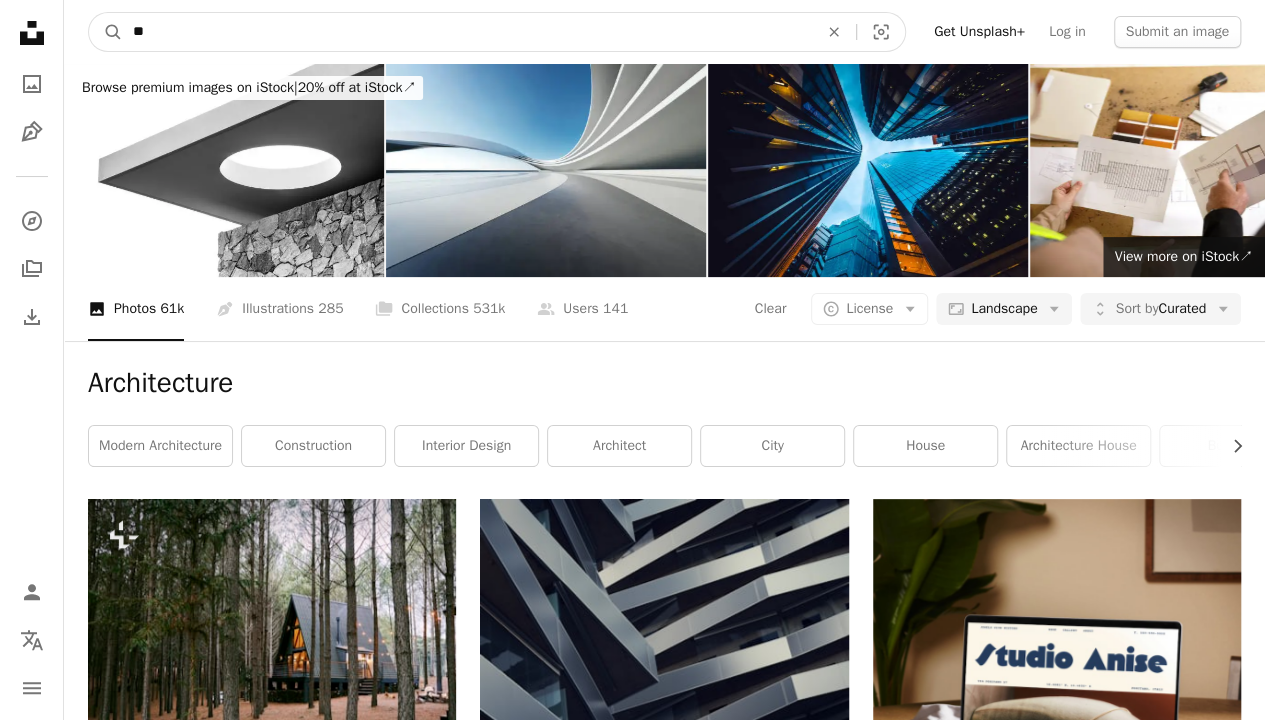 type on "*" 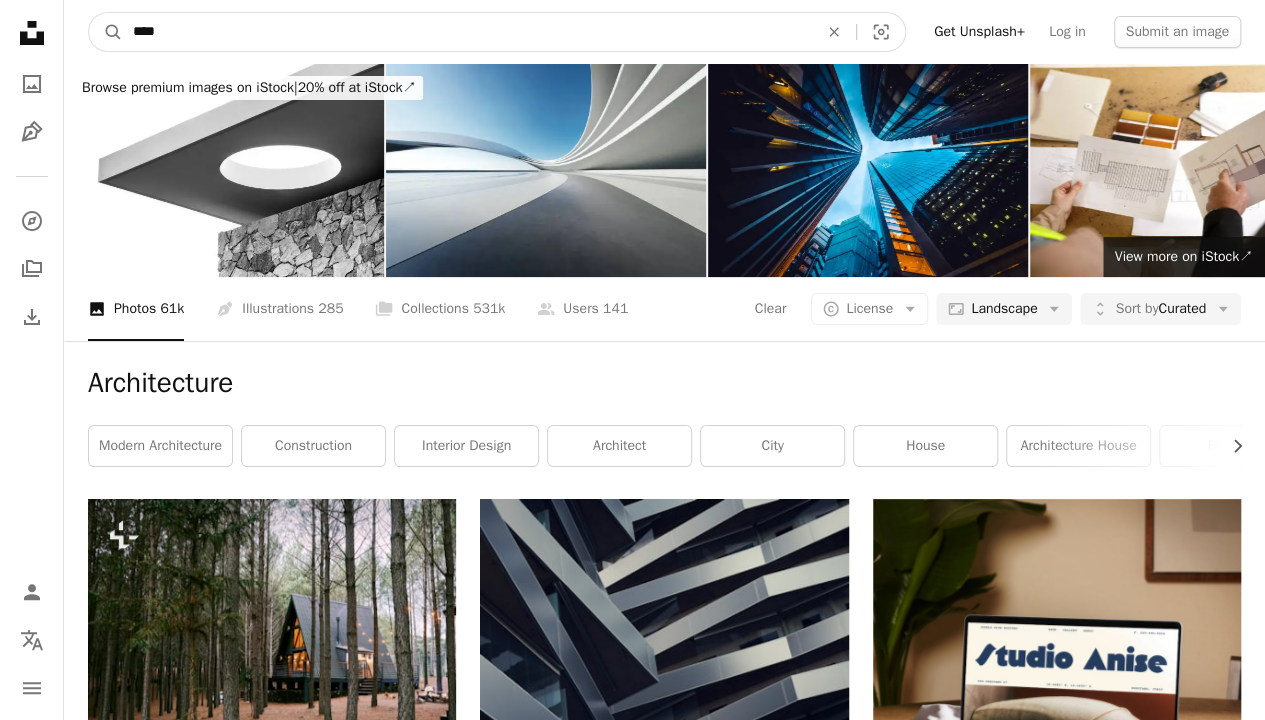 type on "****" 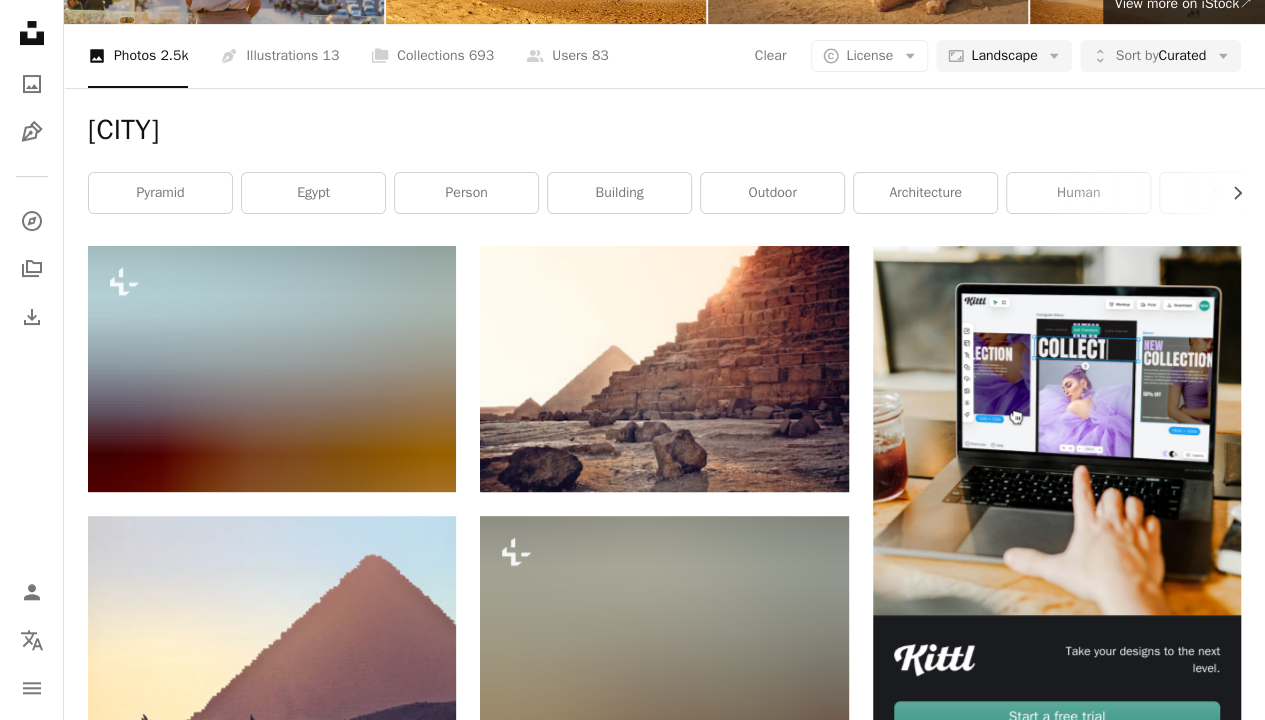 scroll, scrollTop: 254, scrollLeft: 0, axis: vertical 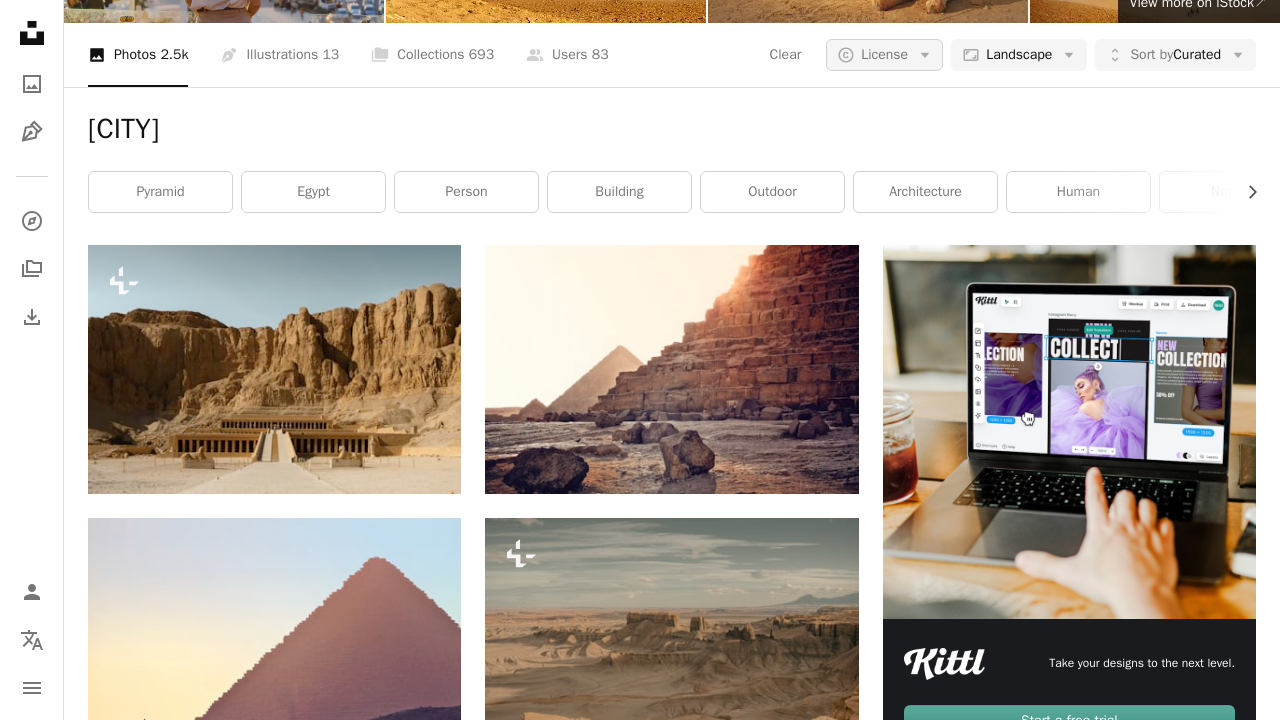 click on "License" at bounding box center (884, 54) 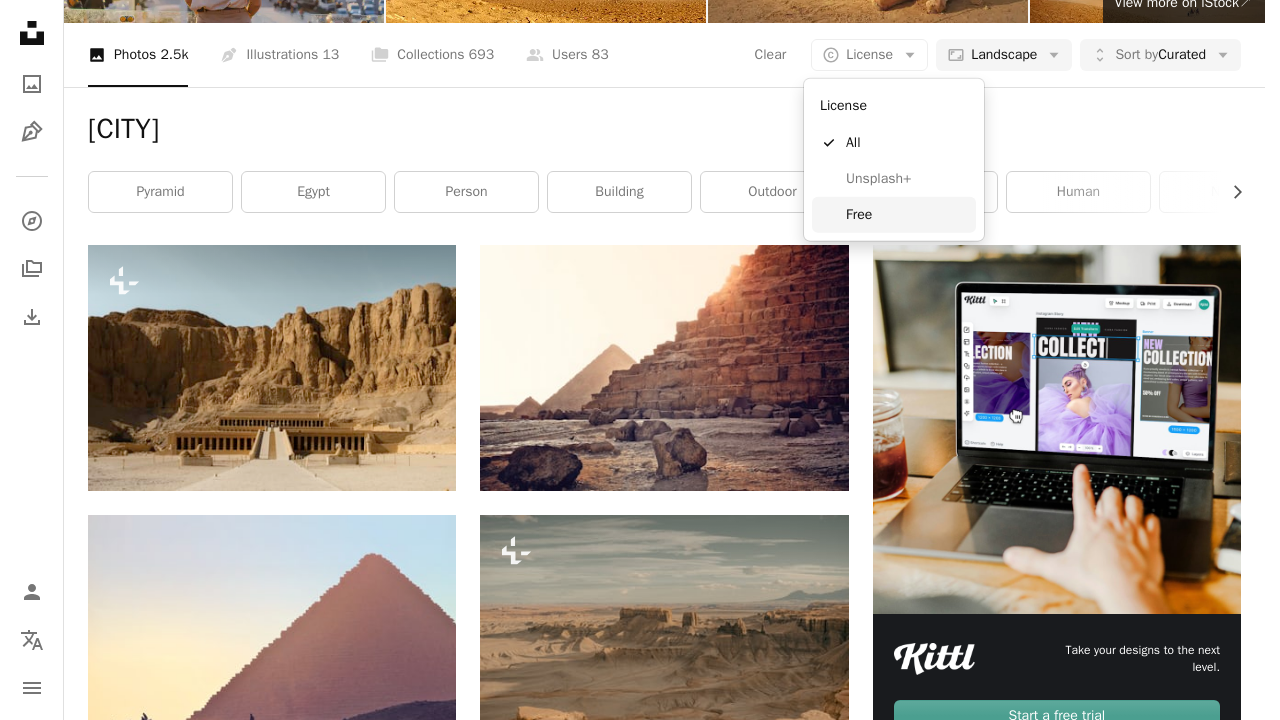click on "Free" at bounding box center (907, 215) 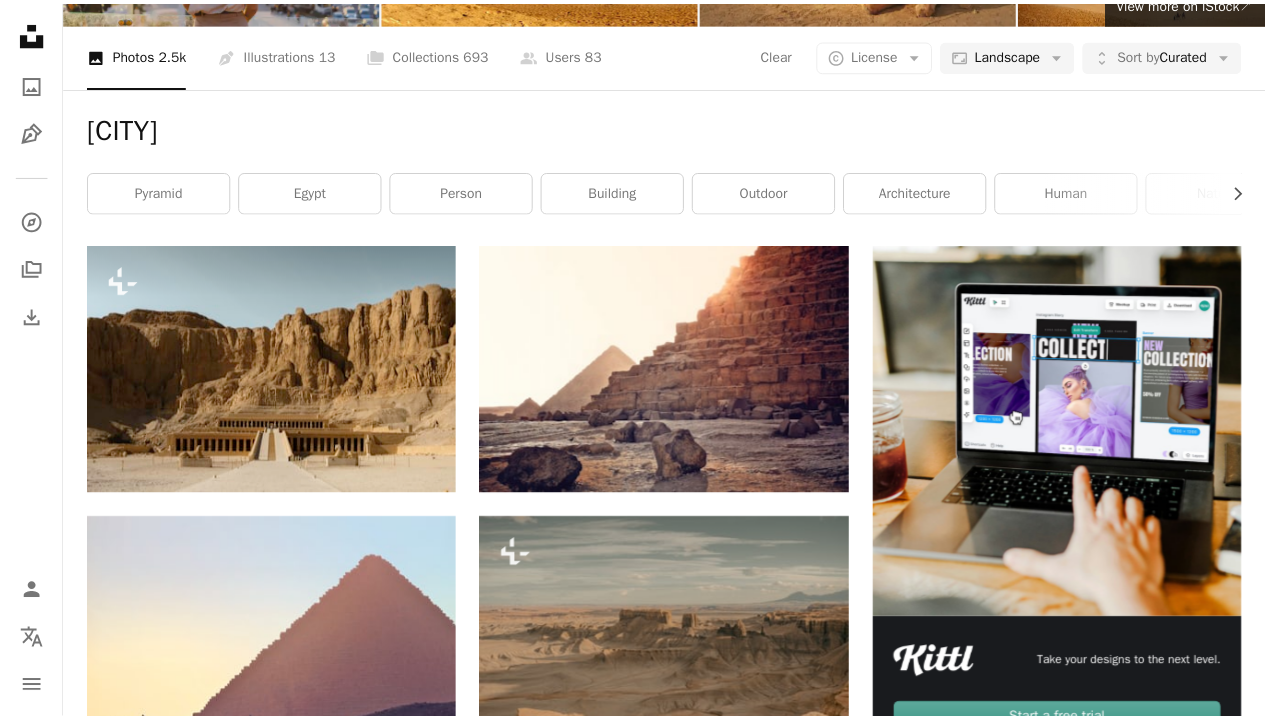 scroll, scrollTop: 0, scrollLeft: 0, axis: both 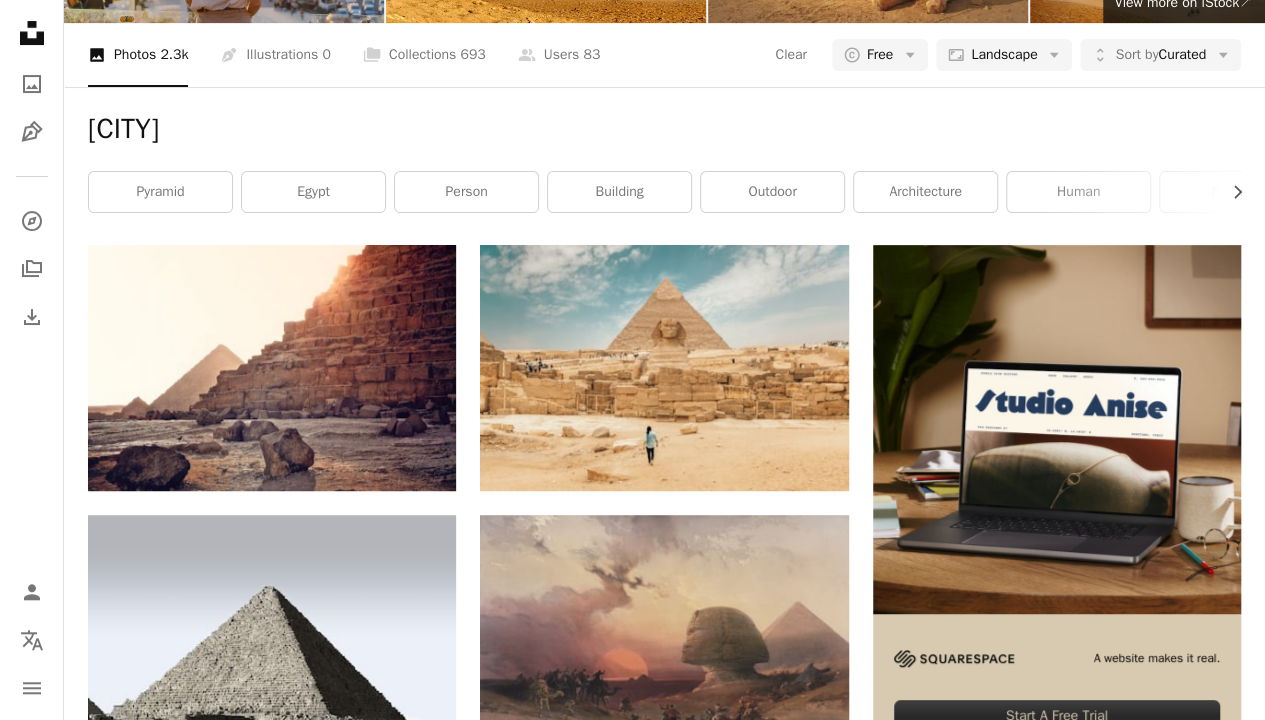 click on "Load more" at bounding box center (664, 2498) 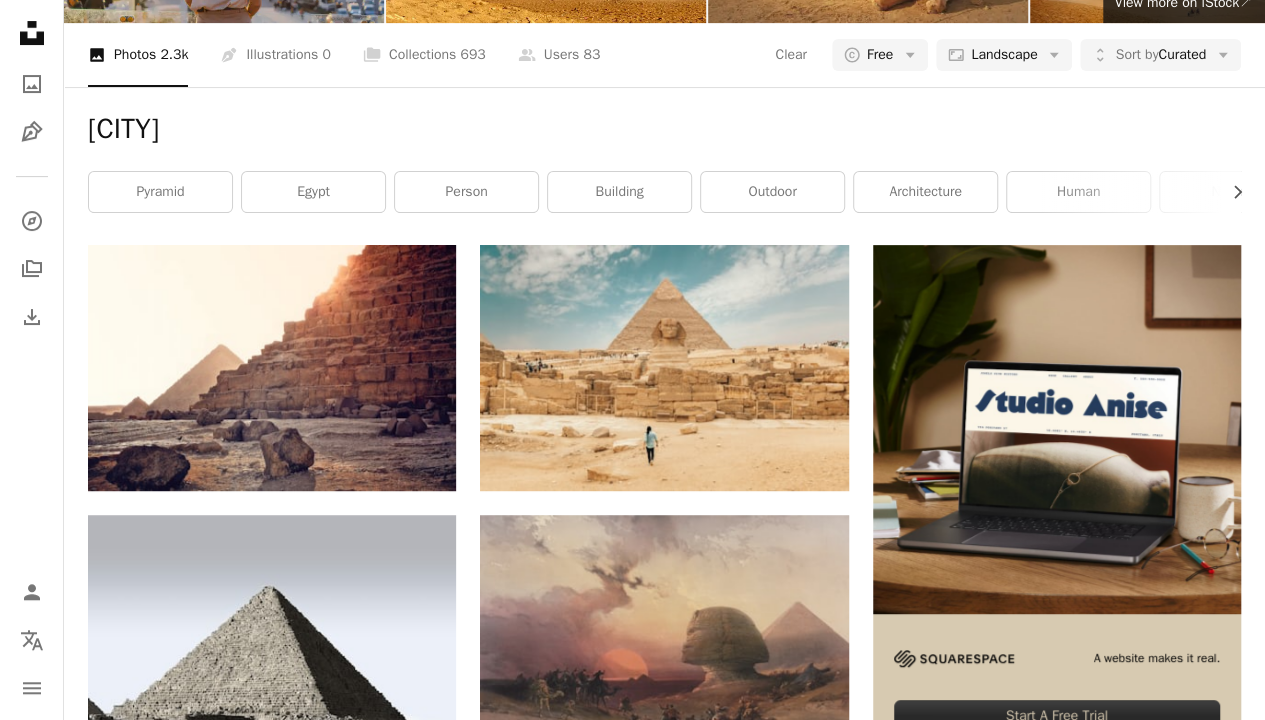 scroll, scrollTop: 3192, scrollLeft: 0, axis: vertical 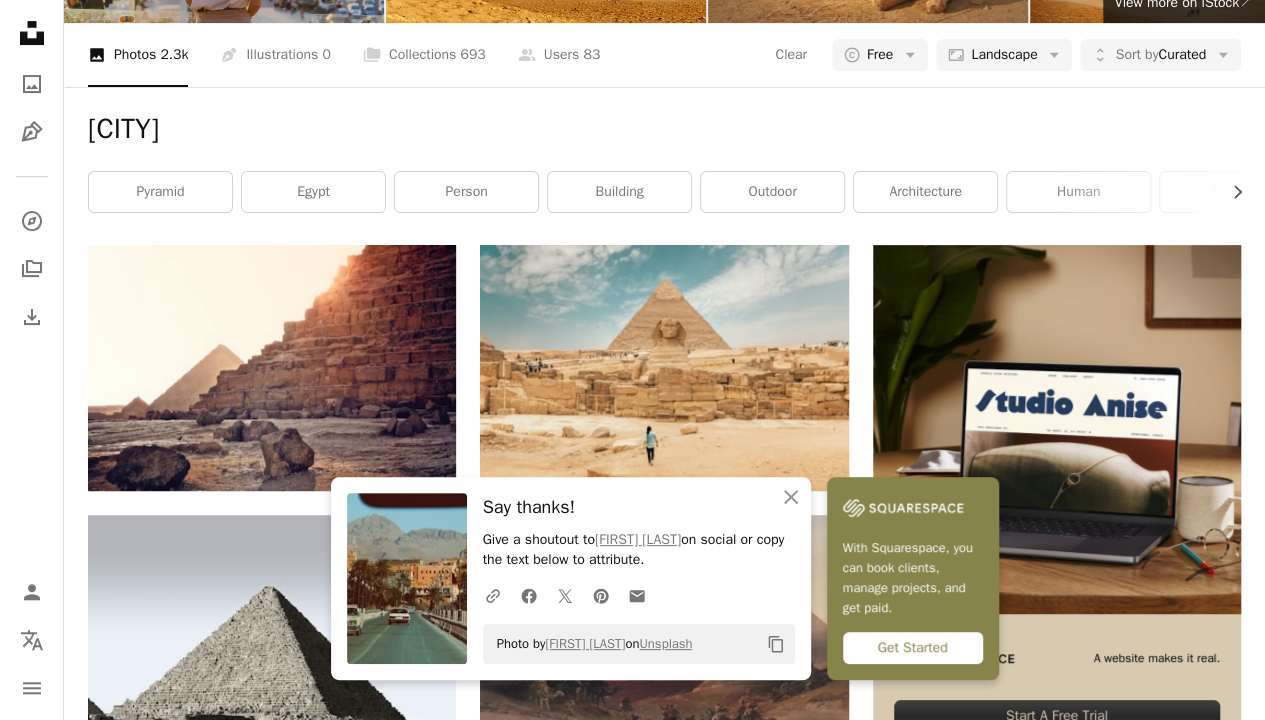 click on "A heart A plus sign [FIRST] [LAST] Available for hire A checkmark inside of a circle Arrow pointing down A heart A plus sign [FIRST] [LAST] Available for hire A checkmark inside of a circle Arrow pointing down A heart A plus sign [FIRST] Available for hire A checkmark inside of a circle Arrow pointing down A heart A plus sign The Cleveland Museum of Art Arrow pointing down A heart A plus sign [FIRST] [LAST] Available for hire A checkmark inside of a circle Arrow pointing down A heart A plus sign [FIRST] [LAST] Arrow pointing down A heart A plus sign FotoFlo Arrow pointing down A heart A plus sign [FIRST] [LAST] Arrow pointing down A heart A plus sign [FIRST] [LAST] Available for hire A checkmark inside of a circle Arrow pointing down A heart A plus sign [FIRST] [LAST] Available for hire A checkmark inside of a circle Arrow pointing down –– ––– –––  –– ––– –  ––– –––  ––––  –   – –– –––  – – ––– –– –– –––– –– Build your website your way." at bounding box center (664, 4164) 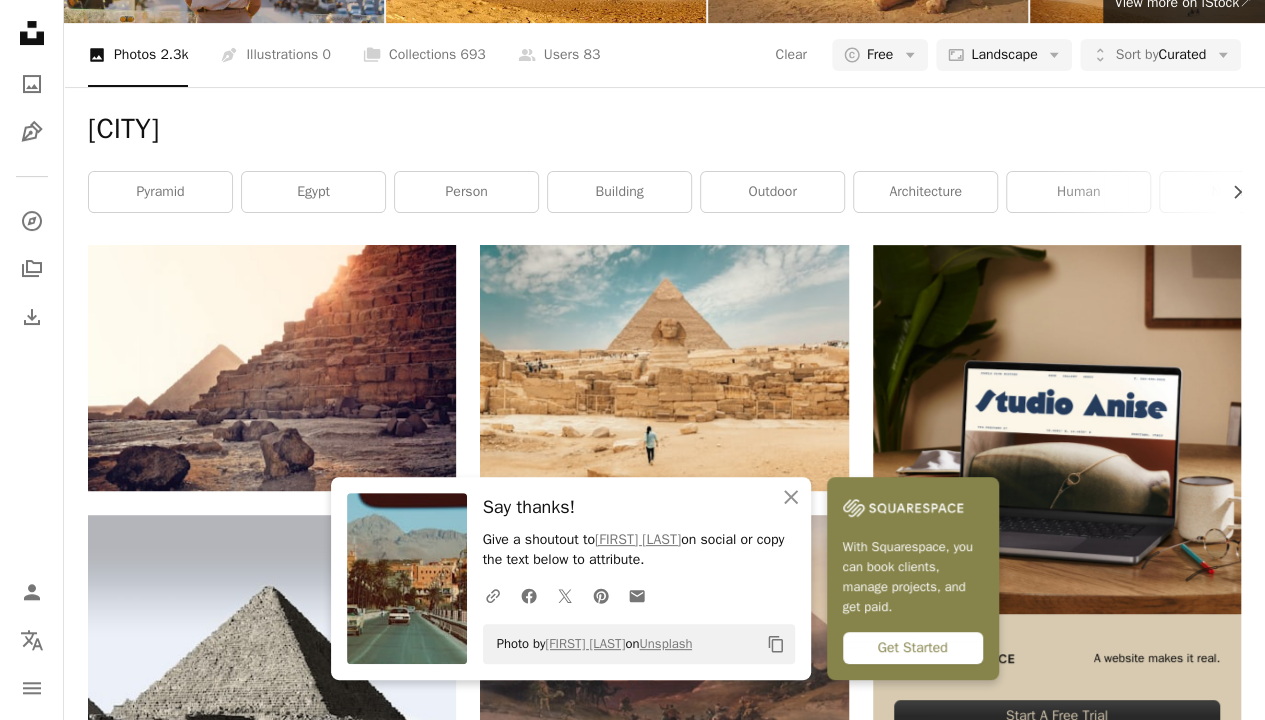 scroll, scrollTop: 3714, scrollLeft: 0, axis: vertical 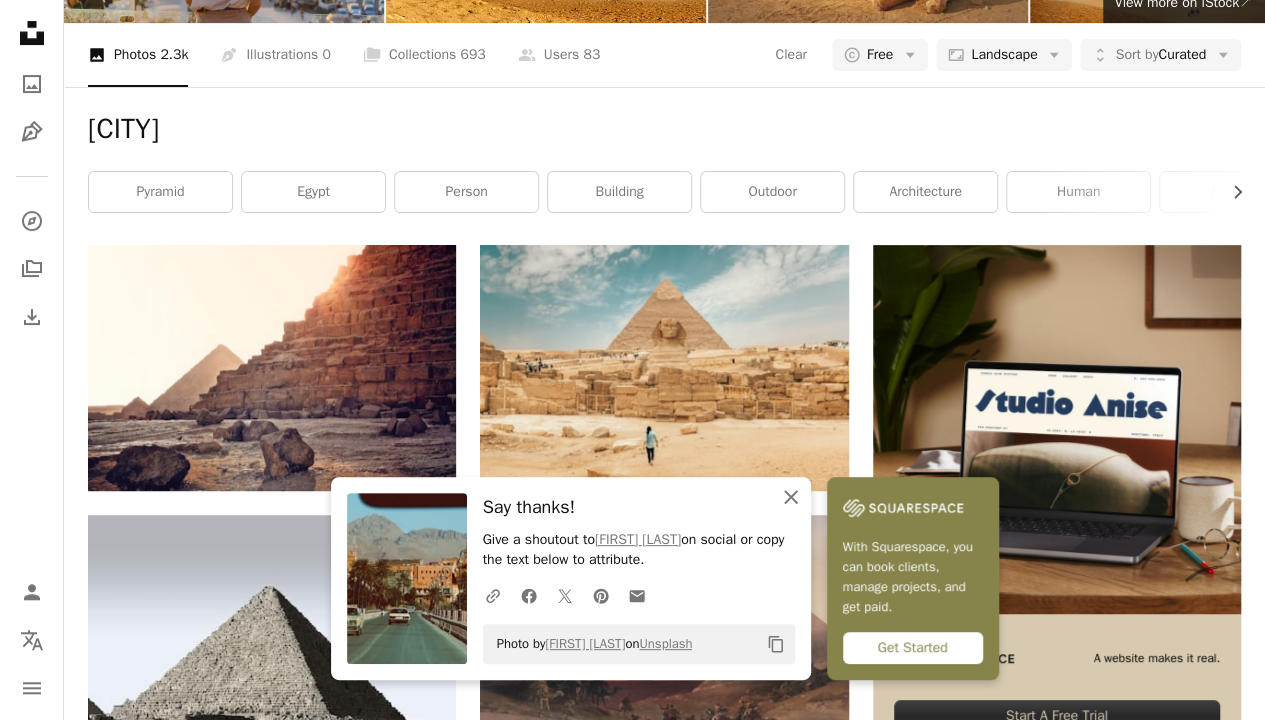 click on "An X shape" 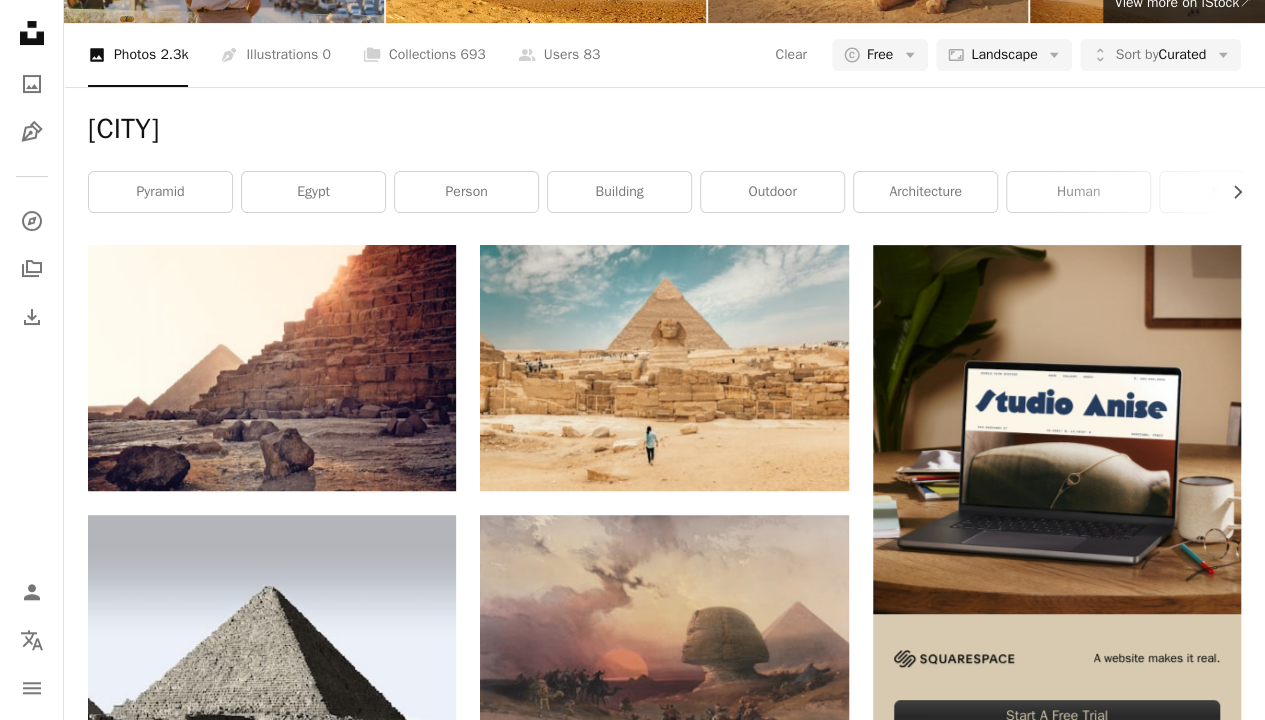 scroll, scrollTop: 0, scrollLeft: 0, axis: both 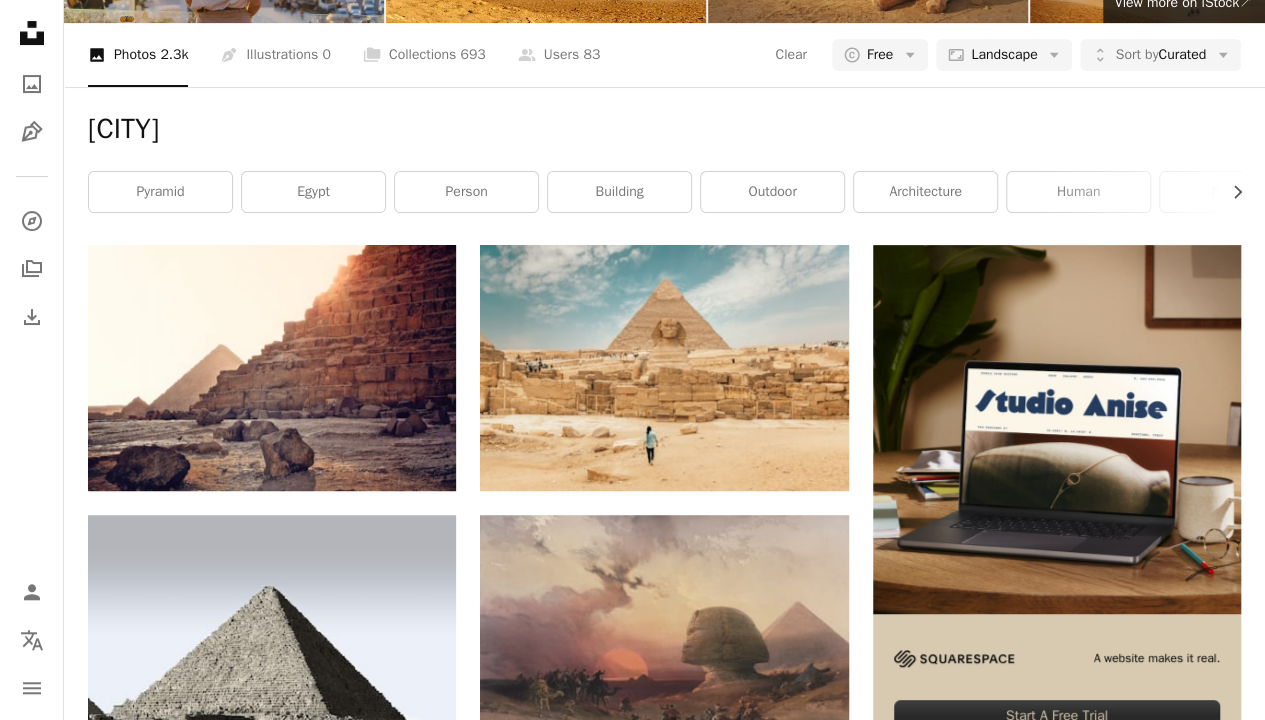 type on "*********" 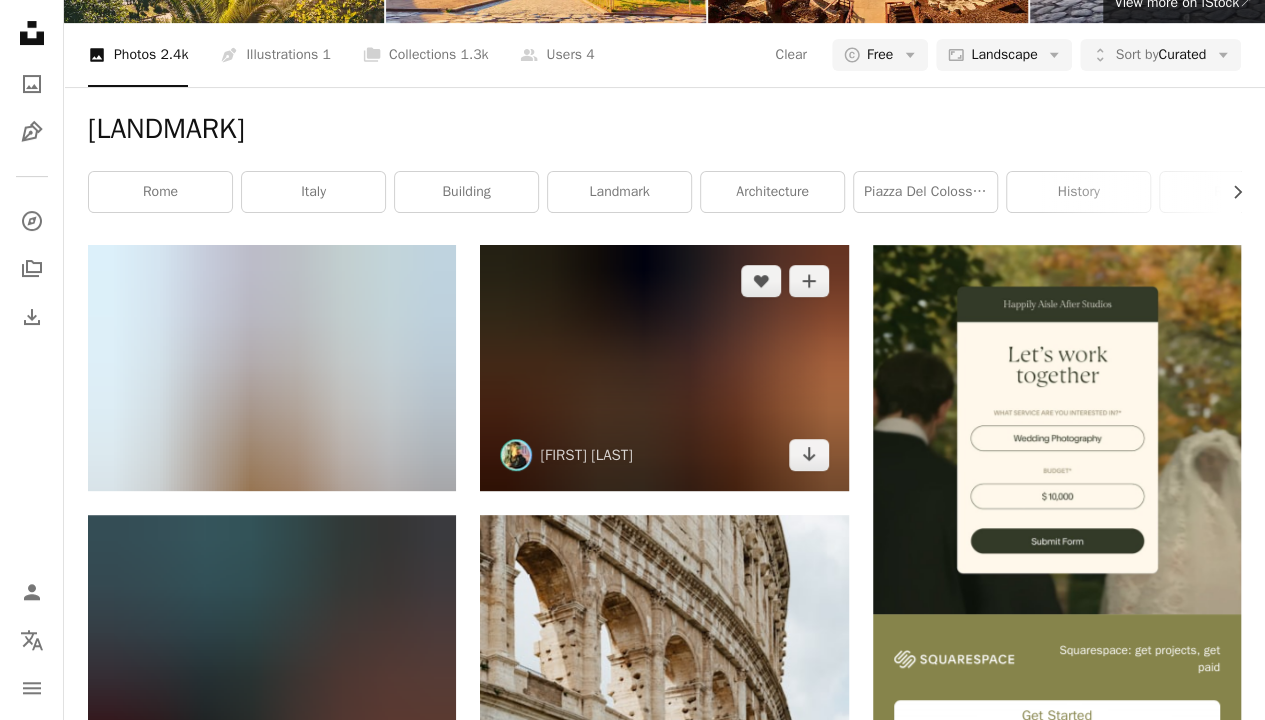scroll, scrollTop: 68, scrollLeft: 0, axis: vertical 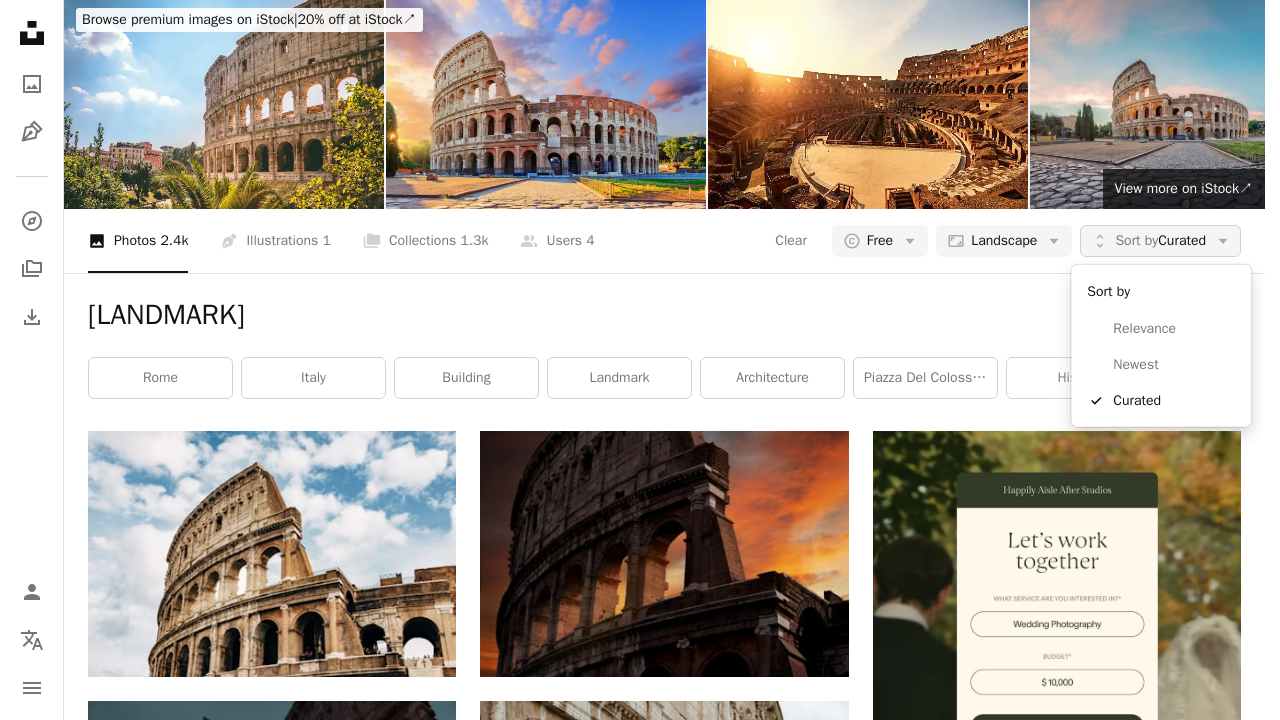 click on "Sort by  Curated" at bounding box center (1160, 241) 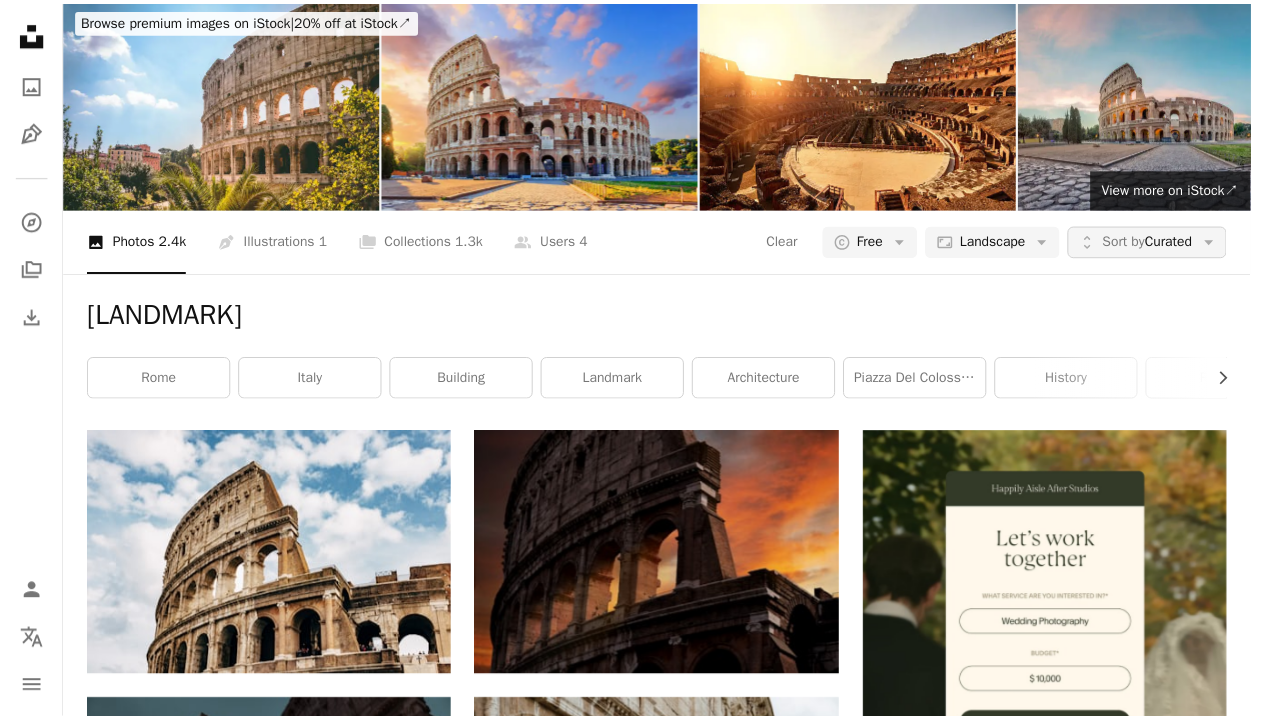 scroll, scrollTop: 68, scrollLeft: 0, axis: vertical 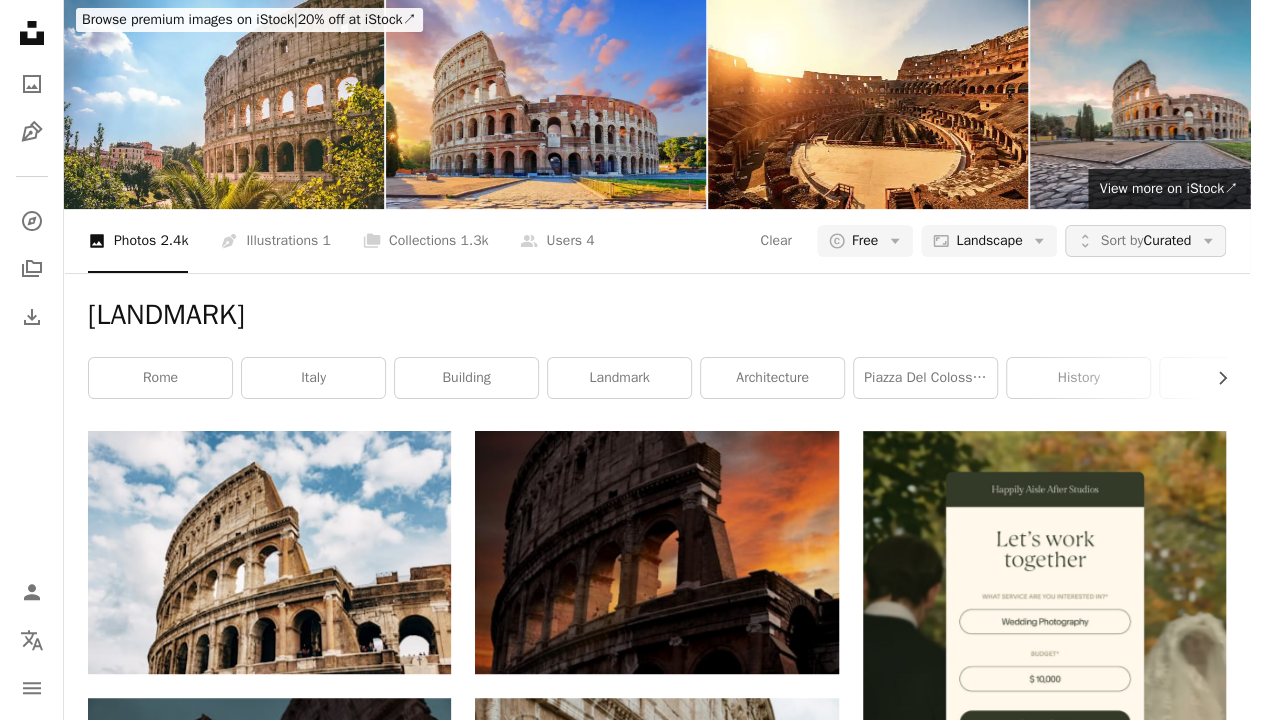 click on "Sort by  Curated" at bounding box center [1145, 241] 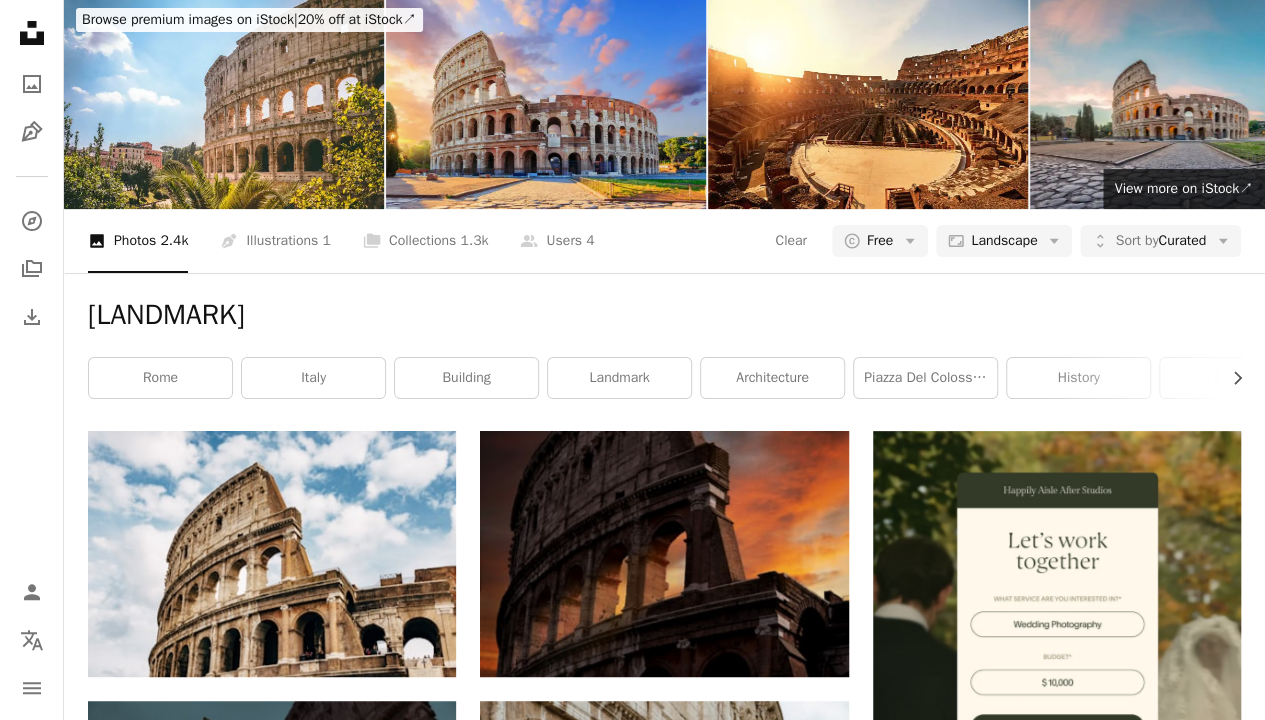 scroll, scrollTop: 482, scrollLeft: 0, axis: vertical 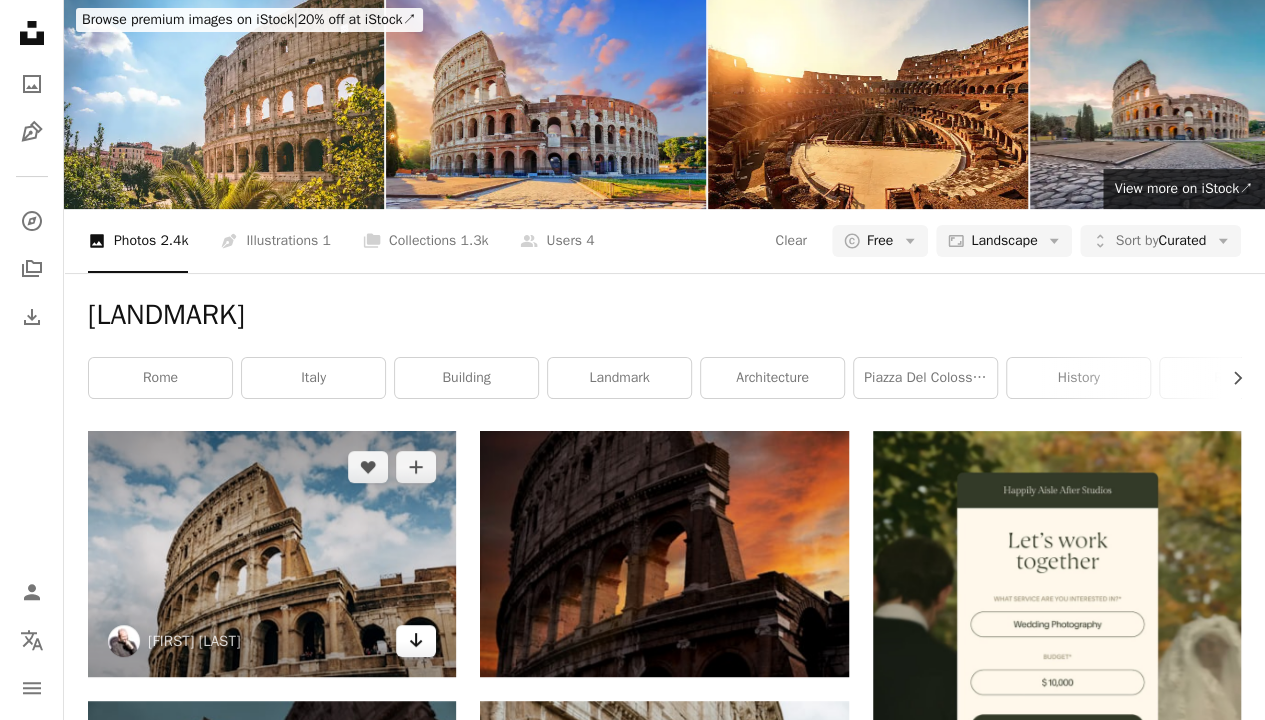 click on "Arrow pointing down" 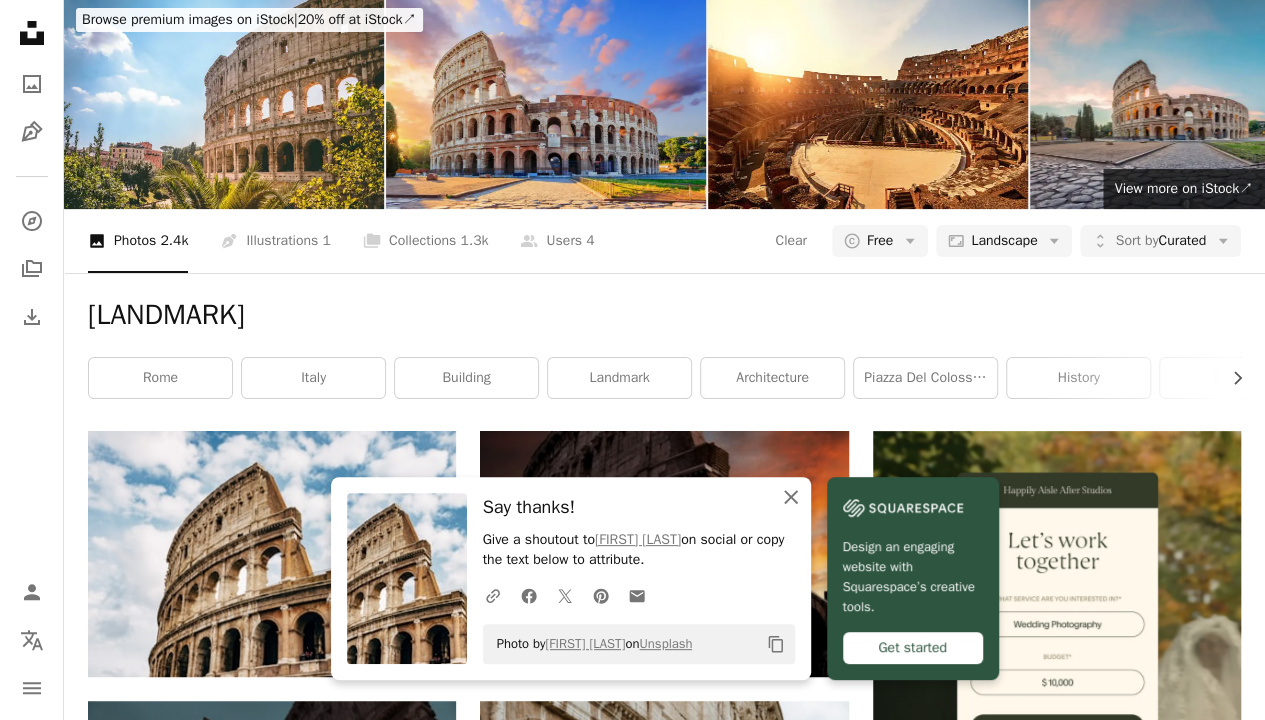 click on "An X shape" 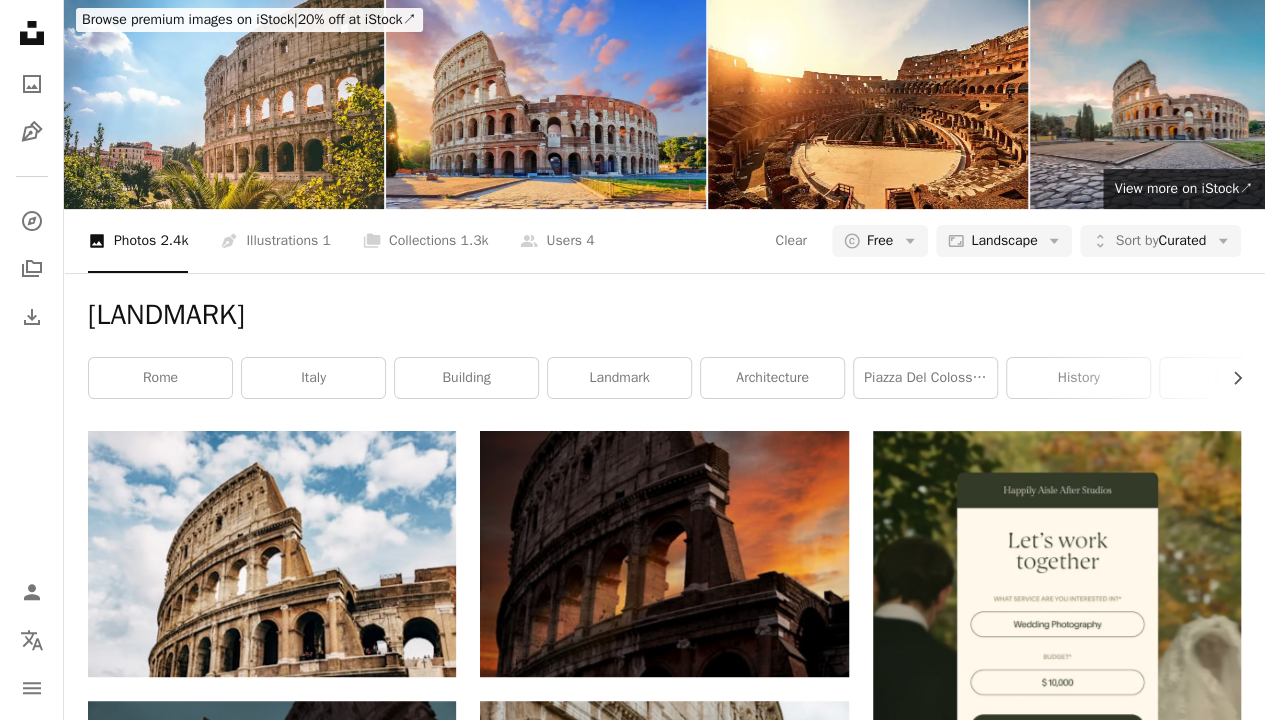scroll, scrollTop: 2631, scrollLeft: 0, axis: vertical 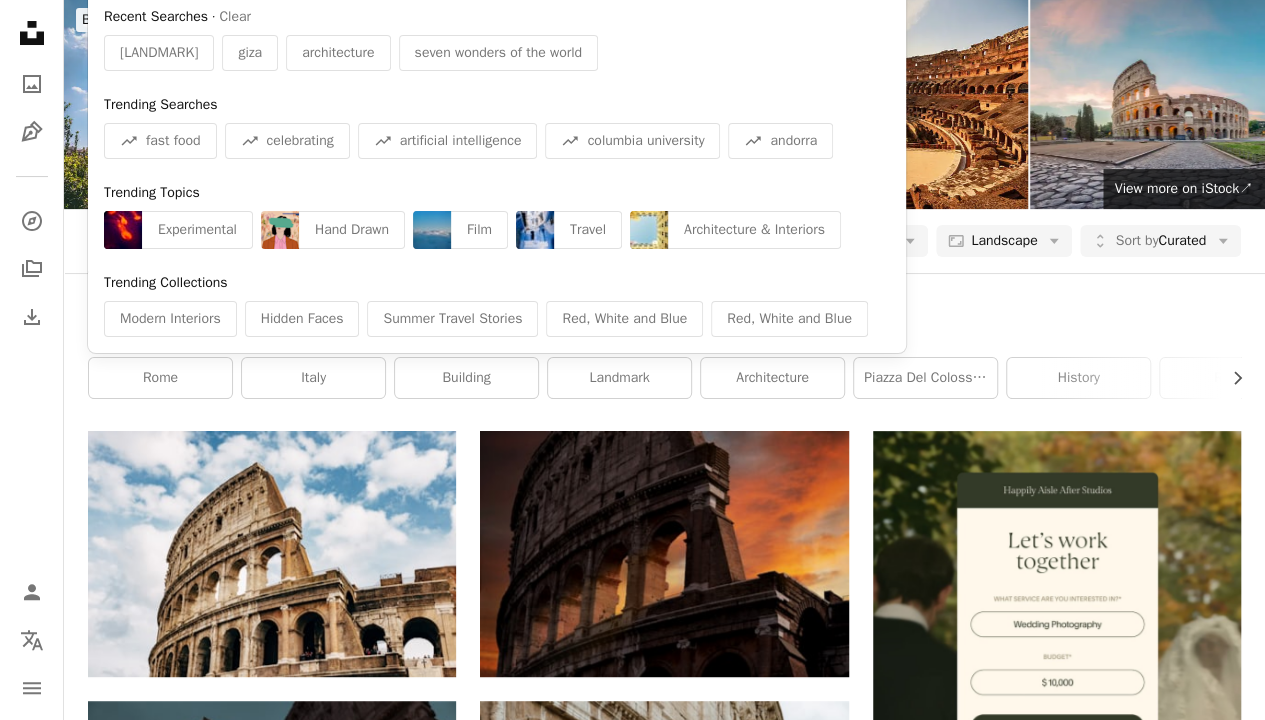 paste on "**********" 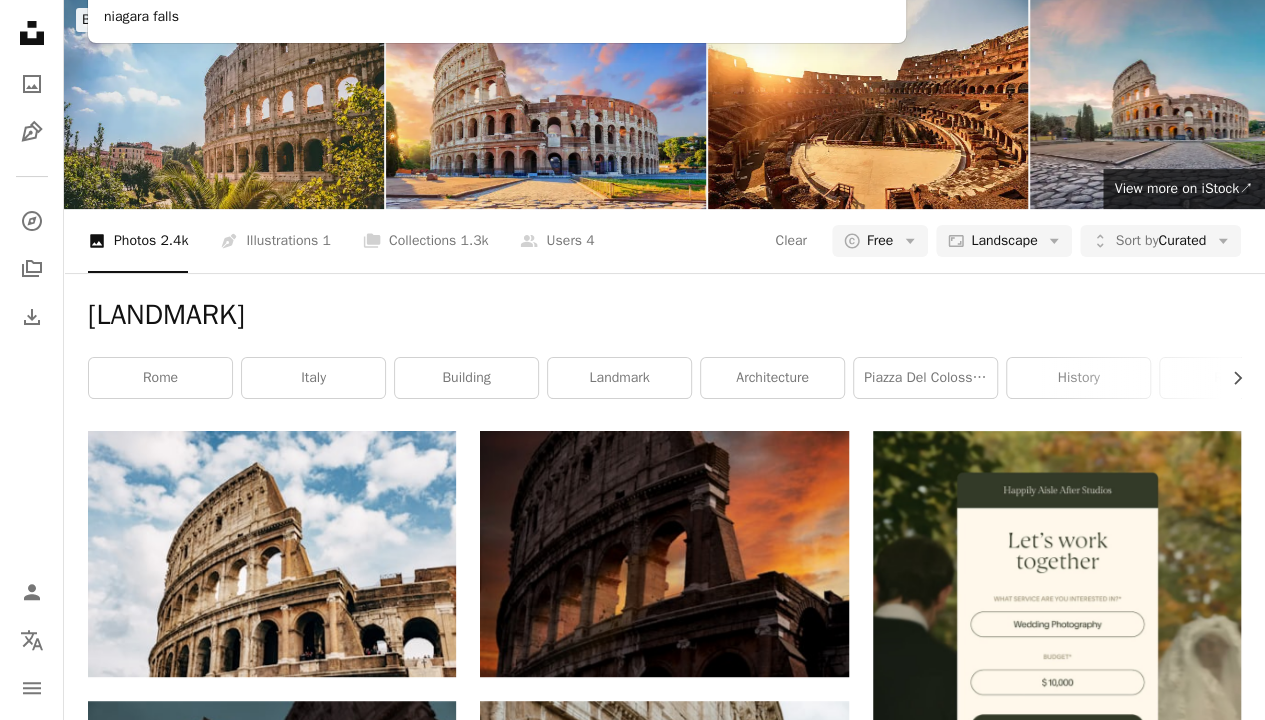 type on "**********" 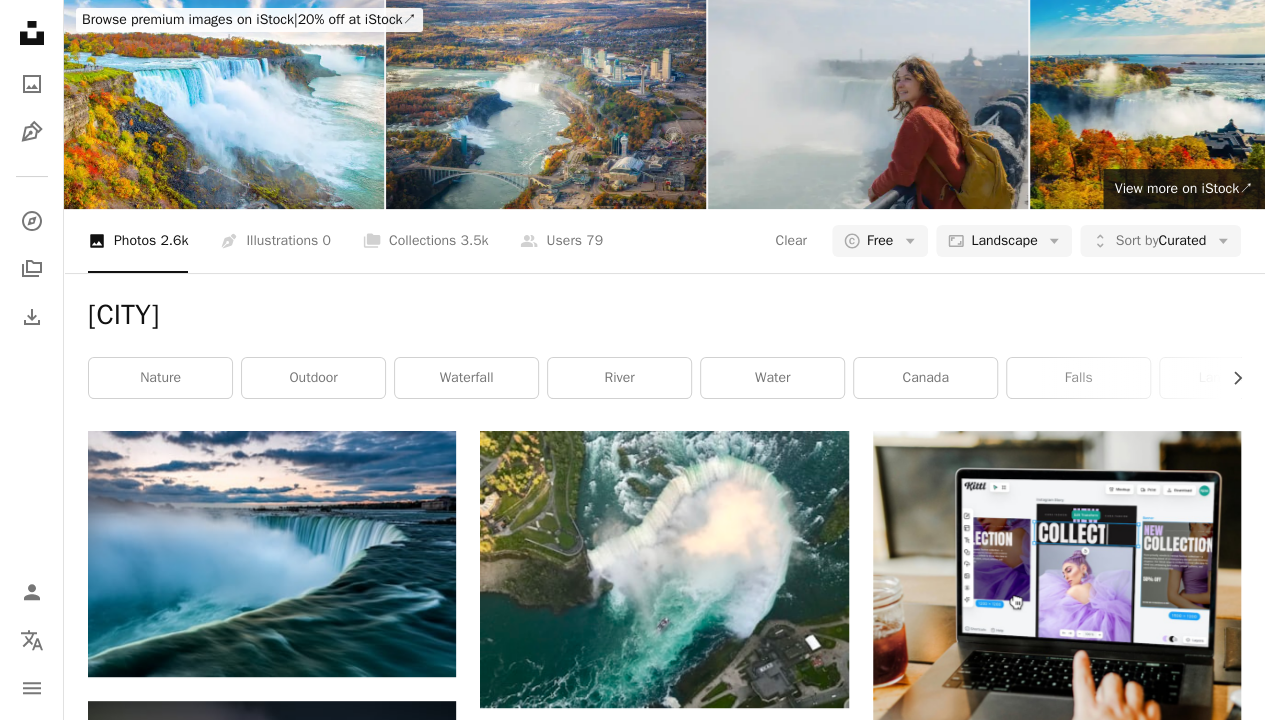 scroll, scrollTop: 2477, scrollLeft: 0, axis: vertical 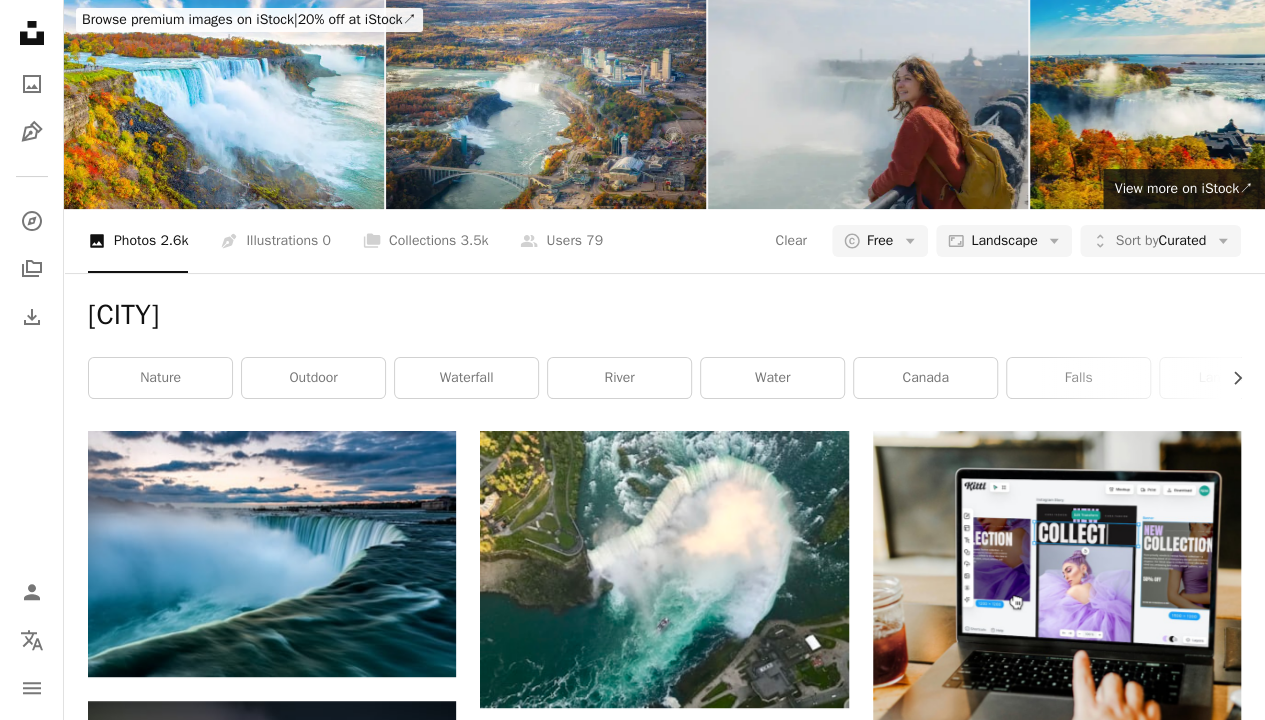 click on "Arrow pointing down" at bounding box center (416, 3832) 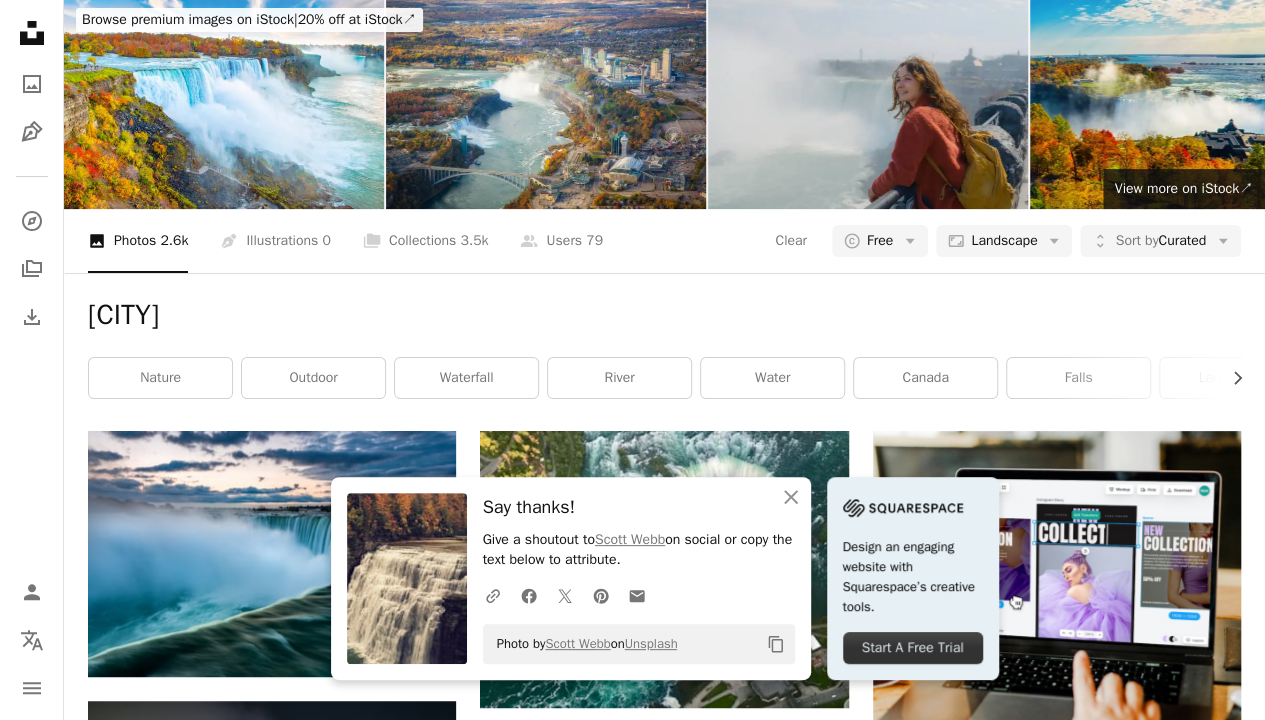 scroll, scrollTop: 4163, scrollLeft: 0, axis: vertical 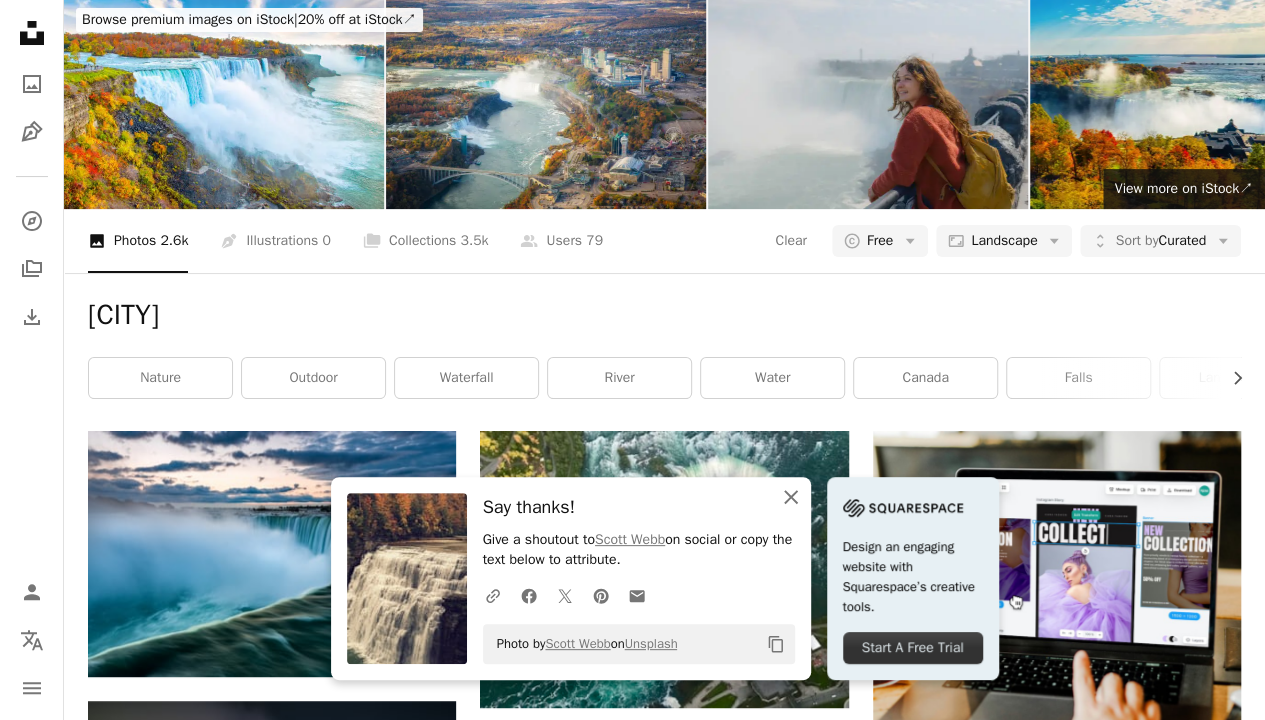 click on "An X shape" 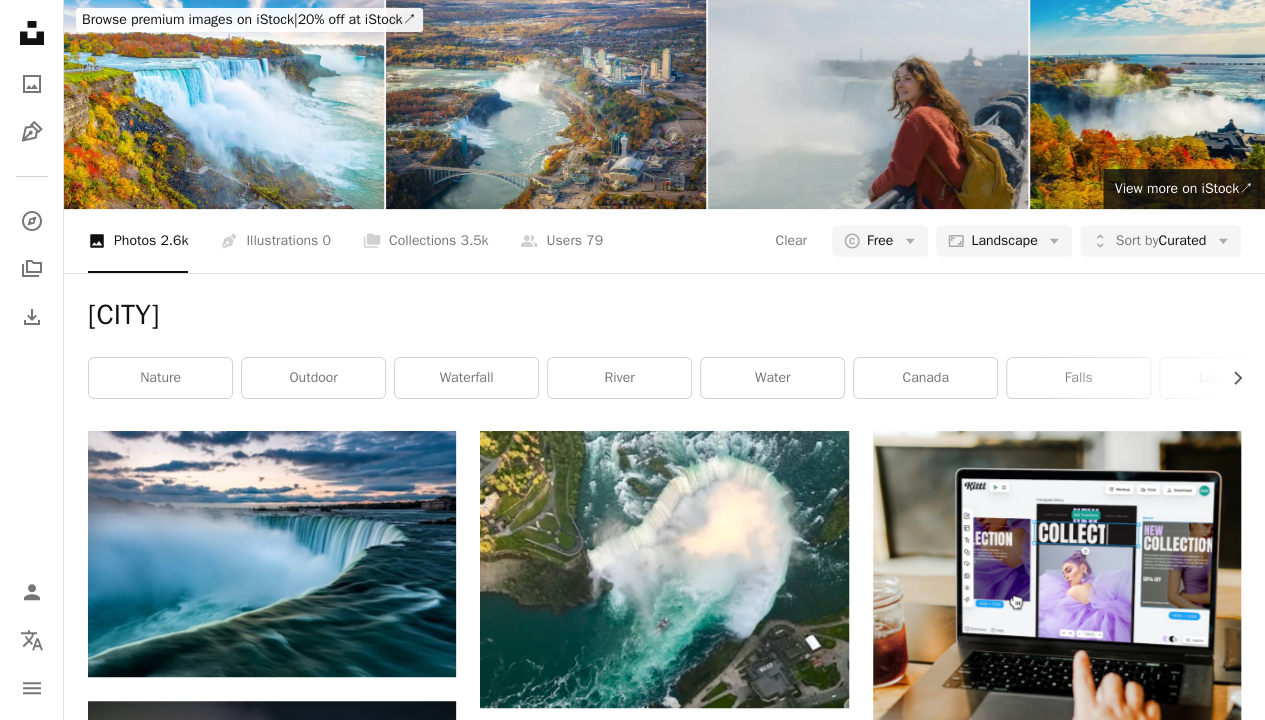 scroll, scrollTop: 9756, scrollLeft: 0, axis: vertical 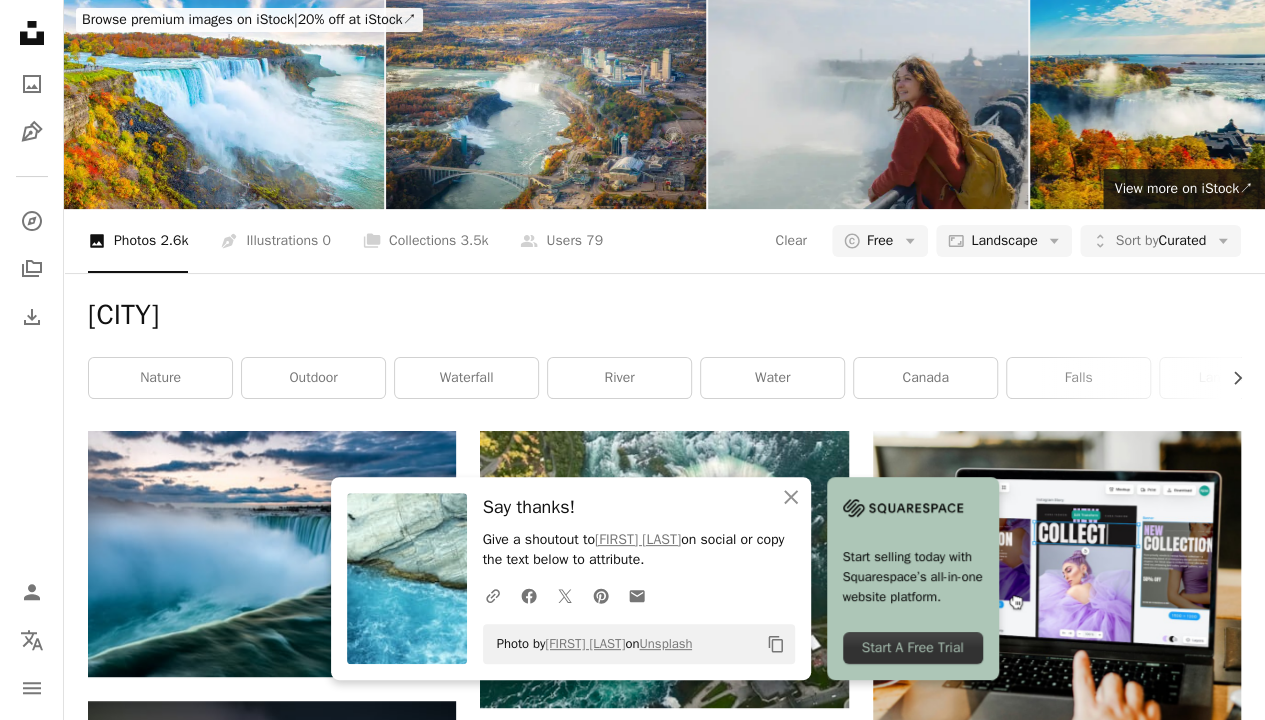 click on "A heart A plus sign [FIRST] [LAST] Arrow pointing down A heart A plus sign [FIRST] [LAST] Available for hire A checkmark inside of a circle Arrow pointing down A heart A plus sign [FIRST] Arrow pointing down A heart A plus sign [FIRST] [LAST] Available for hire A checkmark inside of a circle Arrow pointing down A heart A plus sign [FIRST] [LAST] Arrow pointing down A heart A plus sign [FIRST] Arrow pointing down A heart A plus sign [FIRST] [LAST] Arrow pointing down A heart A plus sign [FIRST] [LAST] Arrow pointing down –– ––– –––  –– ––– –  ––– –––  ––––  –   – –– –––  – – ––– –– –– –––– –– The best in on-brand content creation Learn More A heart A plus sign [FIRST] [LAST] Available for hire A checkmark inside of a circle Arrow pointing down A heart A plus sign [FIRST] Arrow pointing down A heart A plus sign A heart WING" at bounding box center (664, 7118) 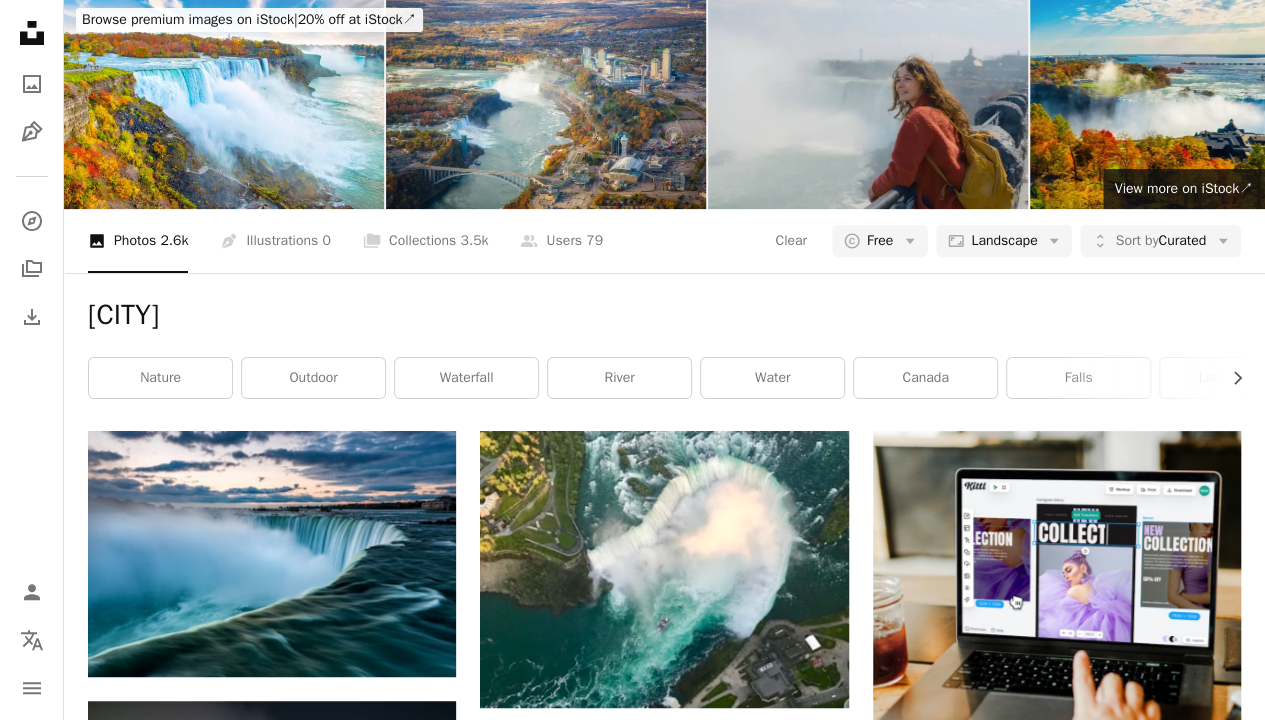scroll, scrollTop: 0, scrollLeft: 0, axis: both 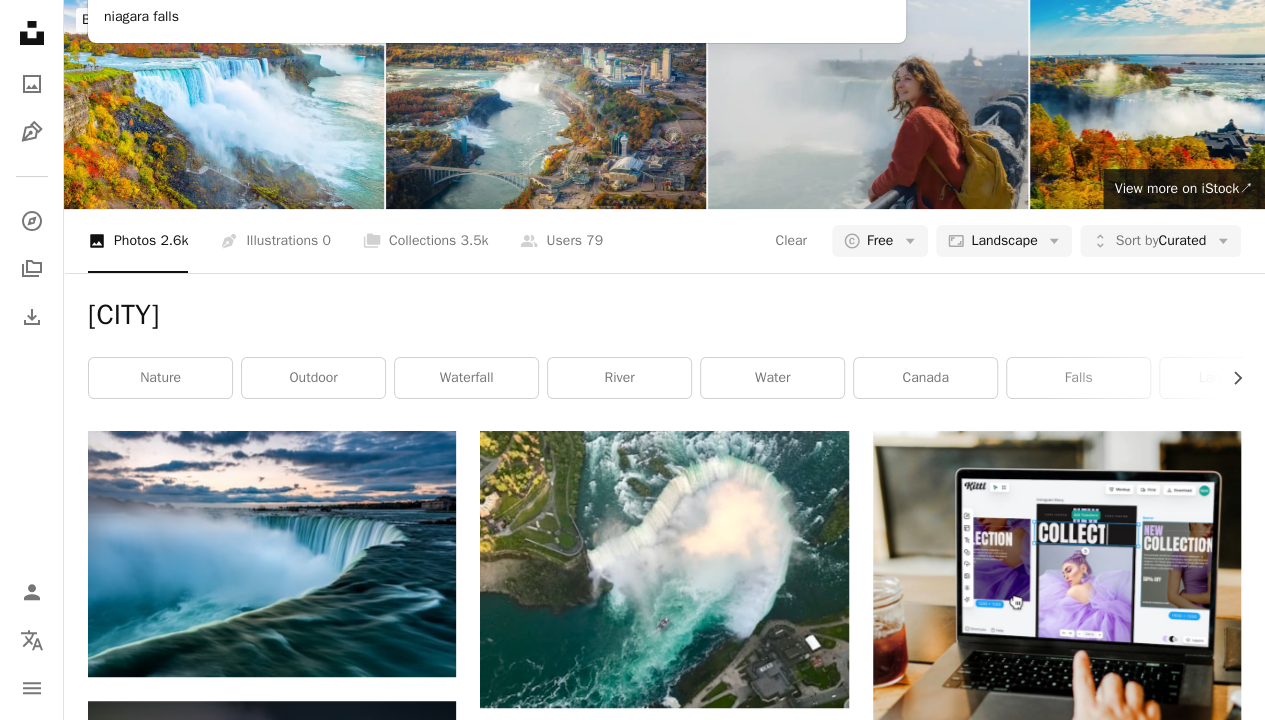 paste 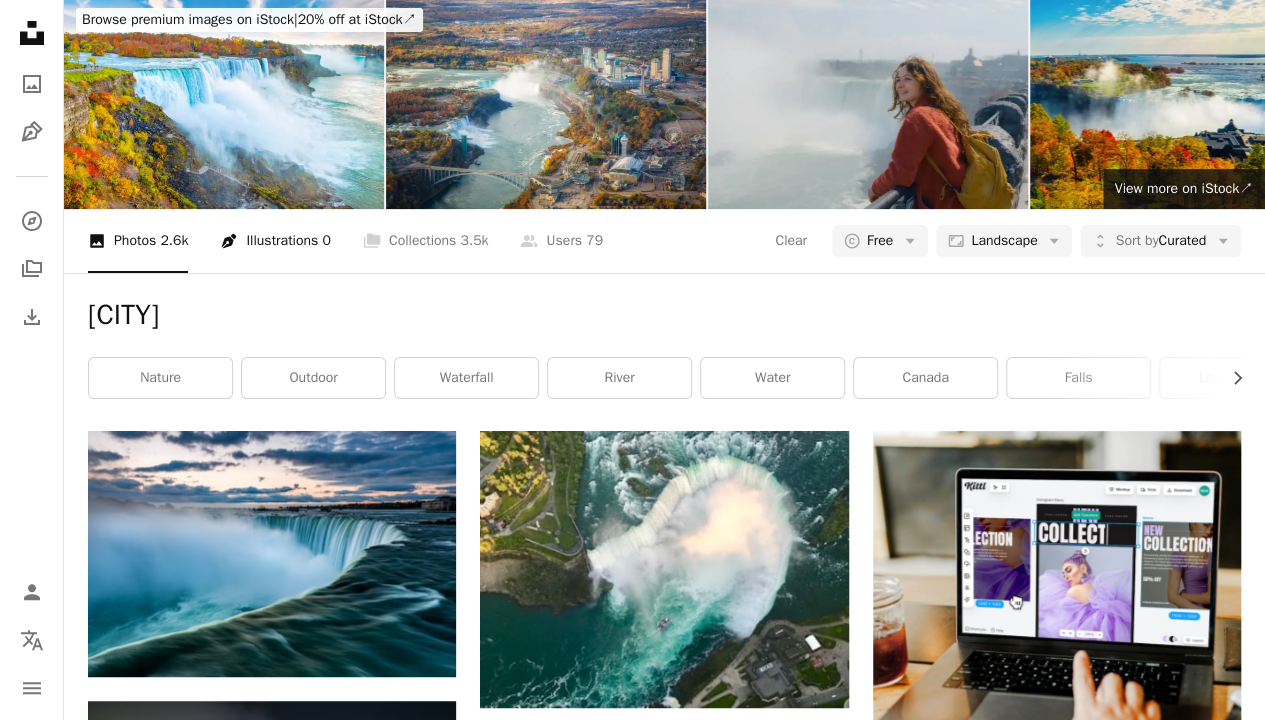 type on "**********" 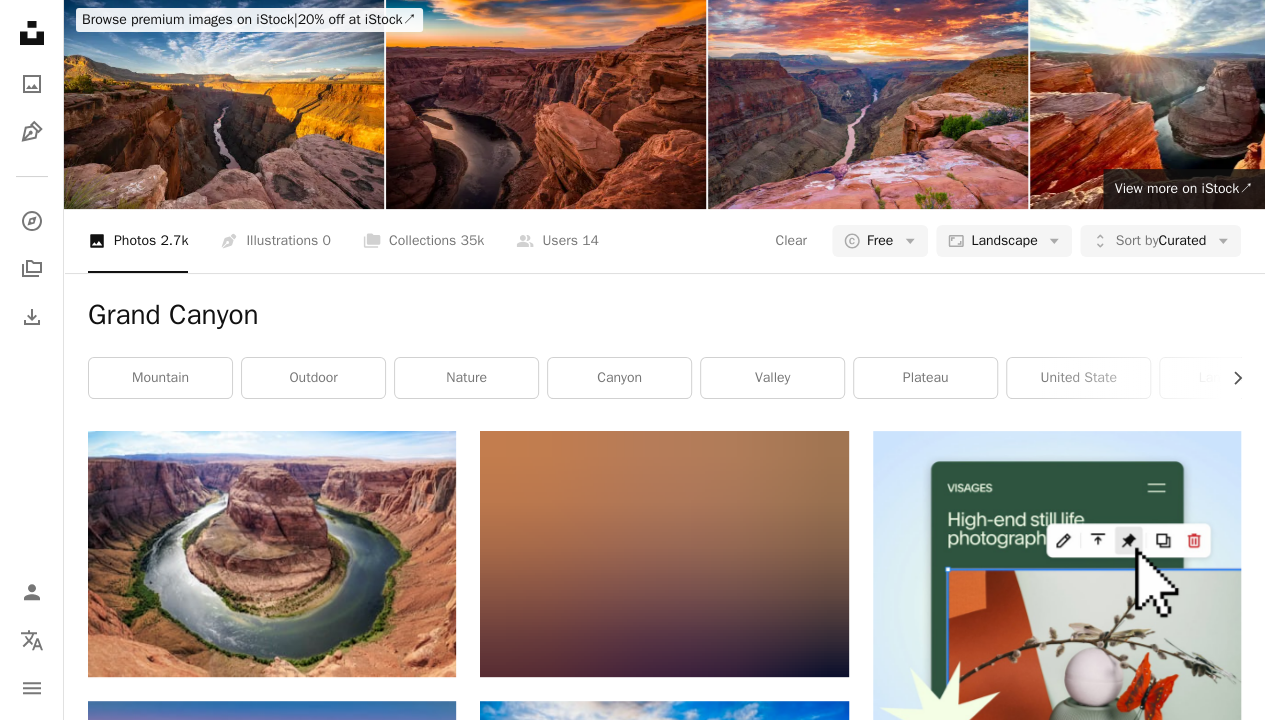 scroll, scrollTop: 2407, scrollLeft: 0, axis: vertical 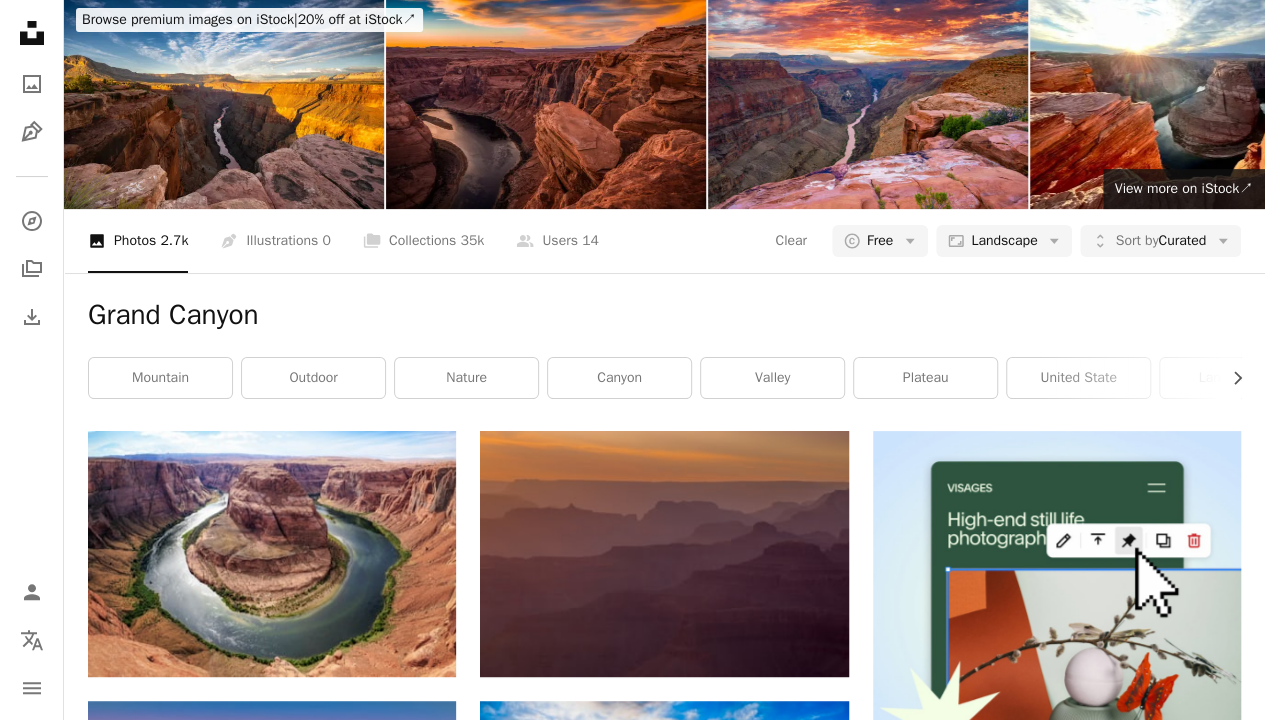 click on "Load more" at bounding box center [664, 2715] 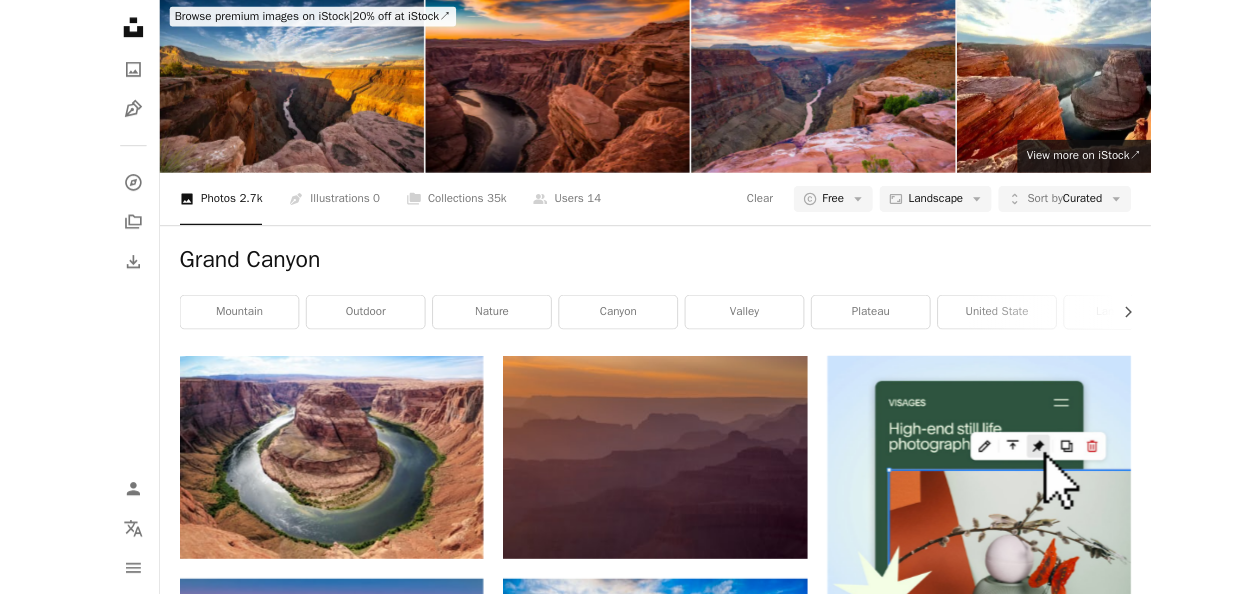 scroll, scrollTop: 0, scrollLeft: 0, axis: both 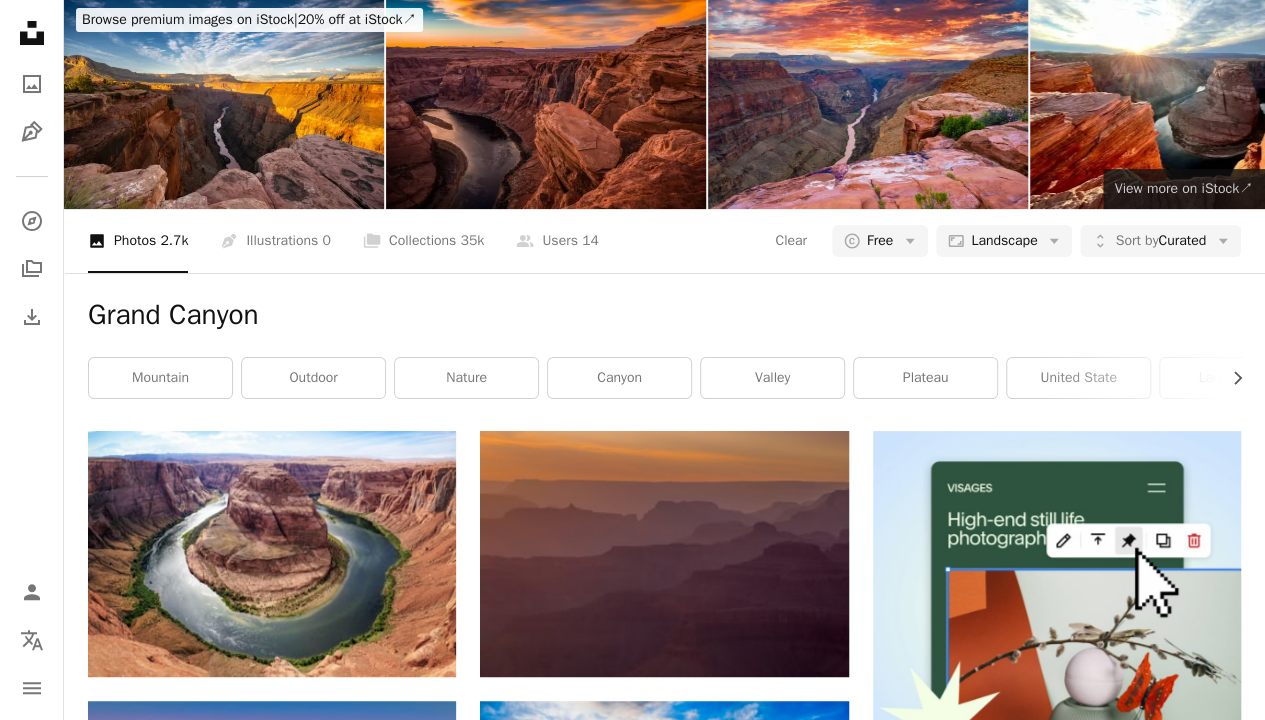 click on "View more on iStock  ↗" at bounding box center (1184, 188) 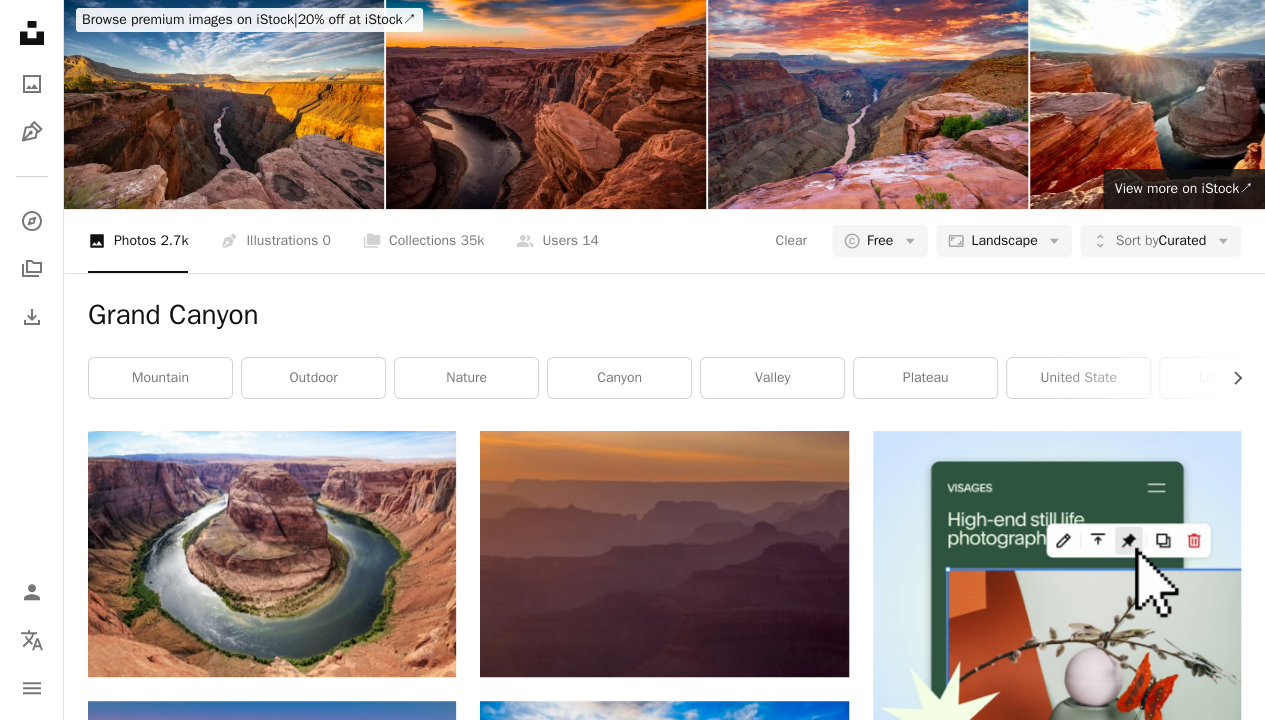 scroll, scrollTop: 26977, scrollLeft: 0, axis: vertical 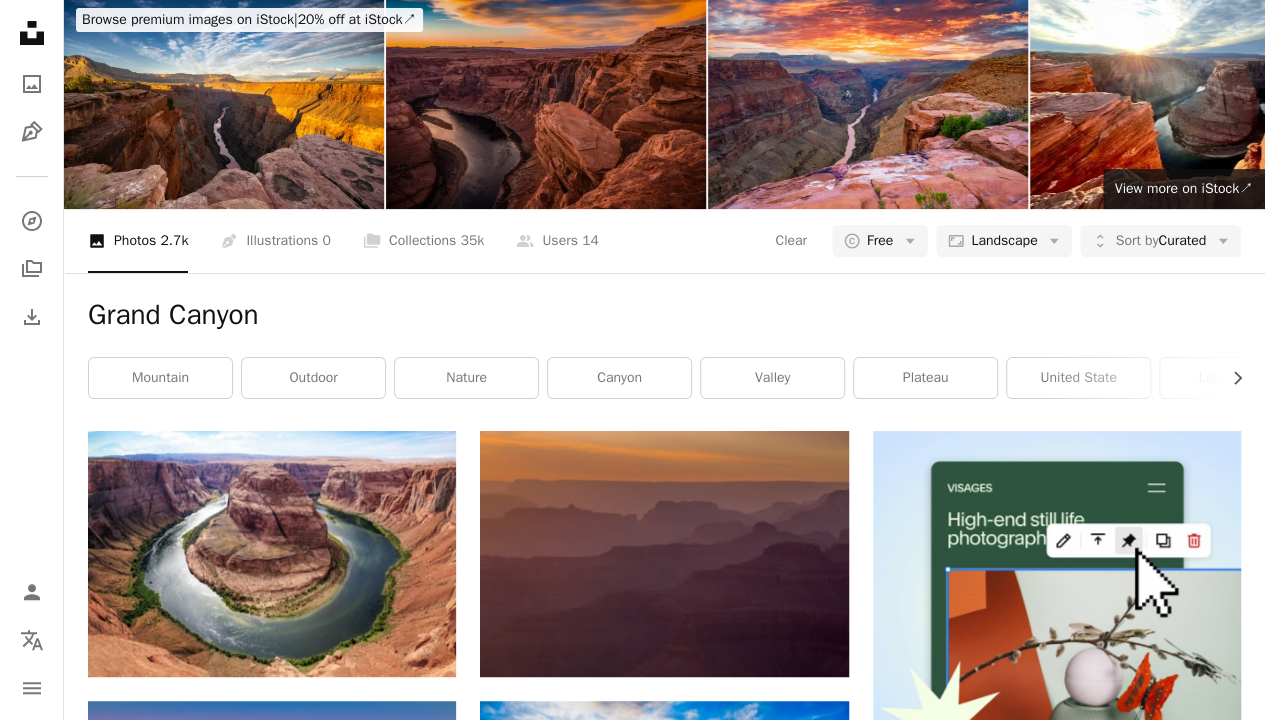 type on "**********" 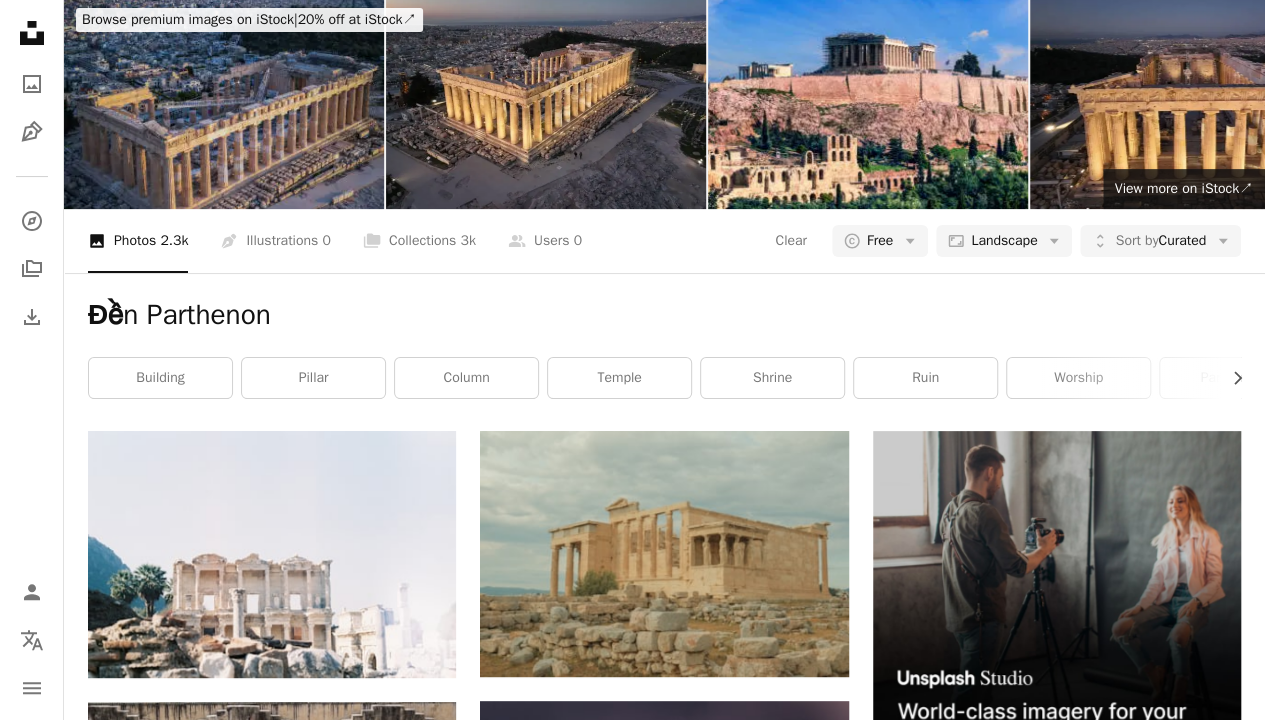 scroll, scrollTop: 0, scrollLeft: 0, axis: both 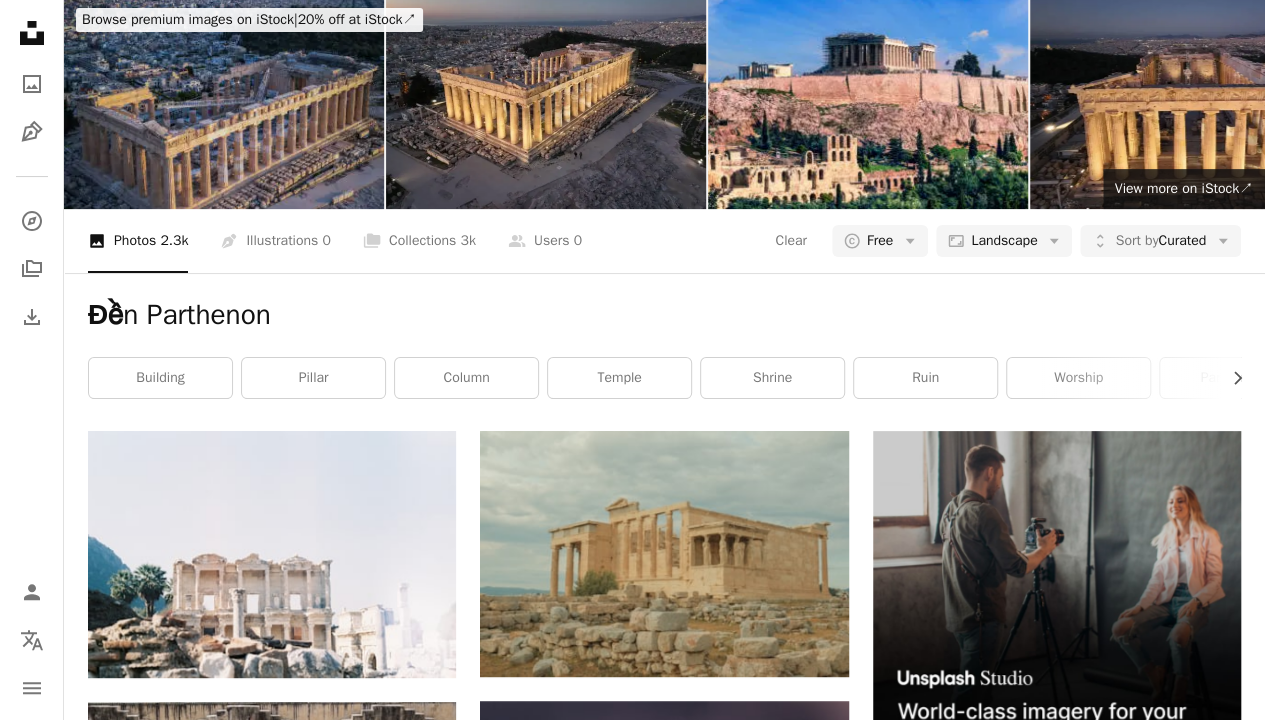 click on "Đền Parthenon Chevron right building pillar column temple shrine ruin worship parthenon architecture grey prayer nature" at bounding box center (664, 352) 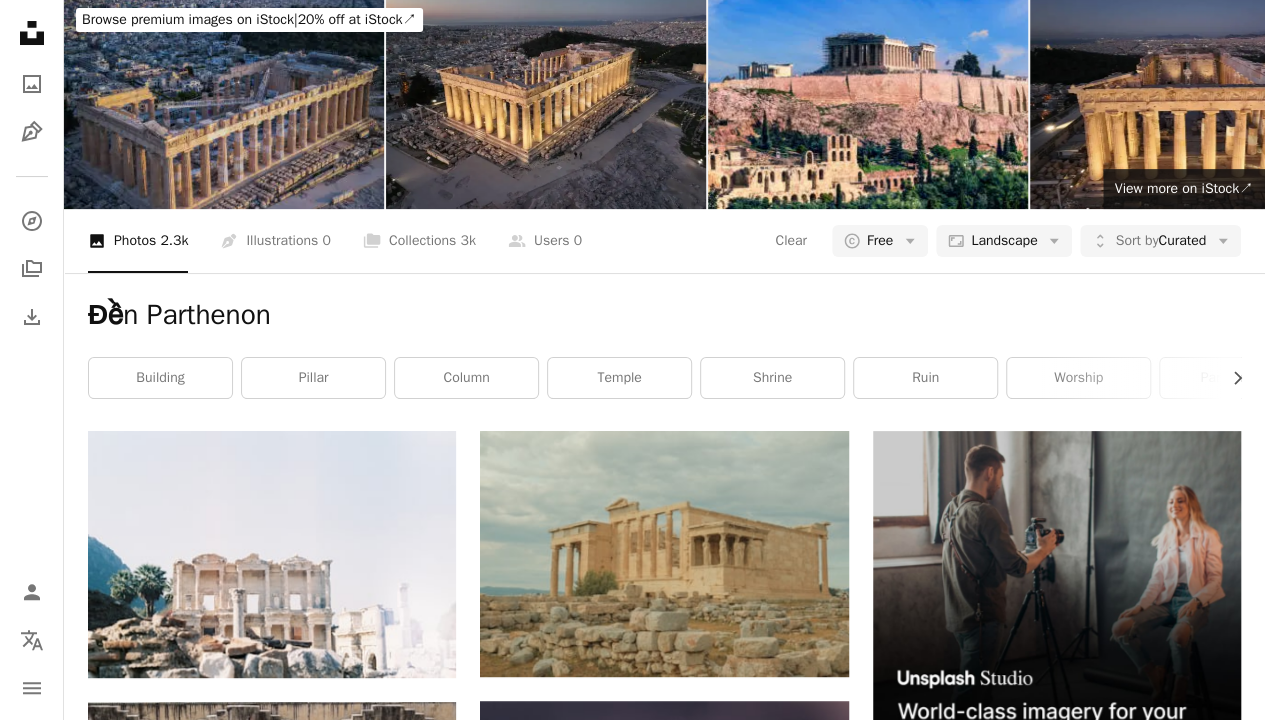 type on "*****" 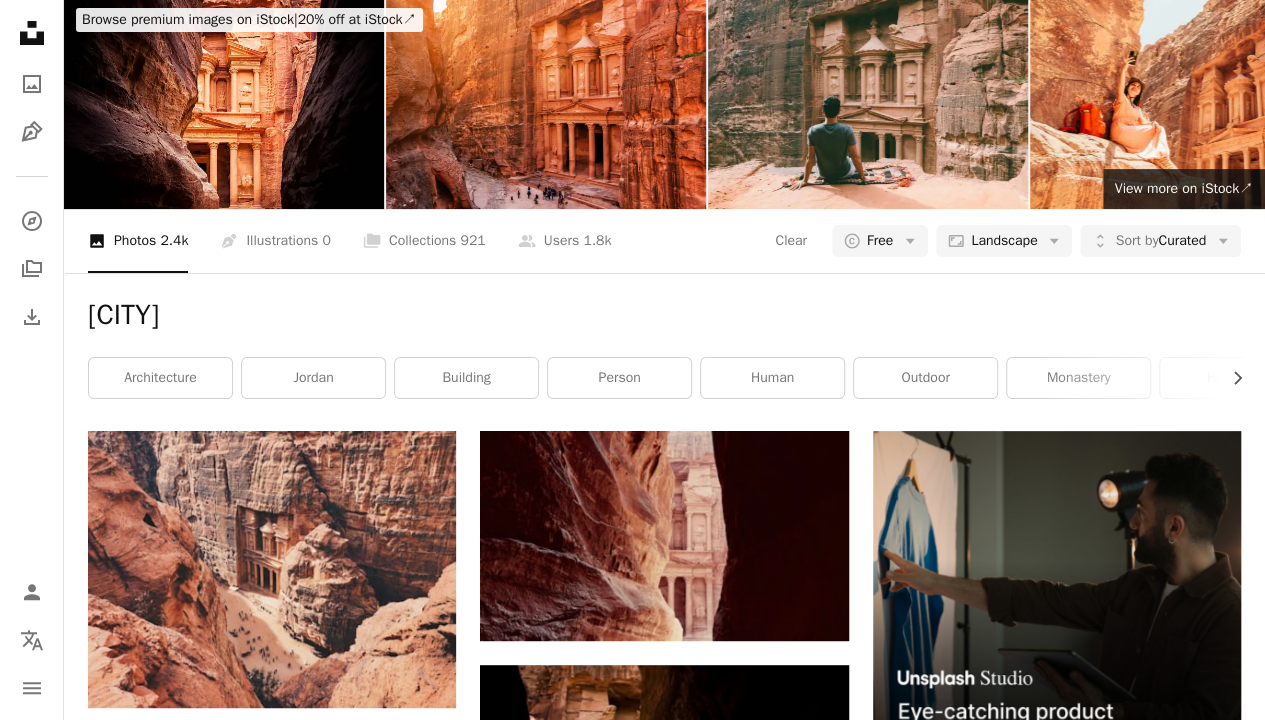 click on "Petra Chevron right architecture jordan building person human outdoor monastery housing column pillar brown green" at bounding box center (664, 352) 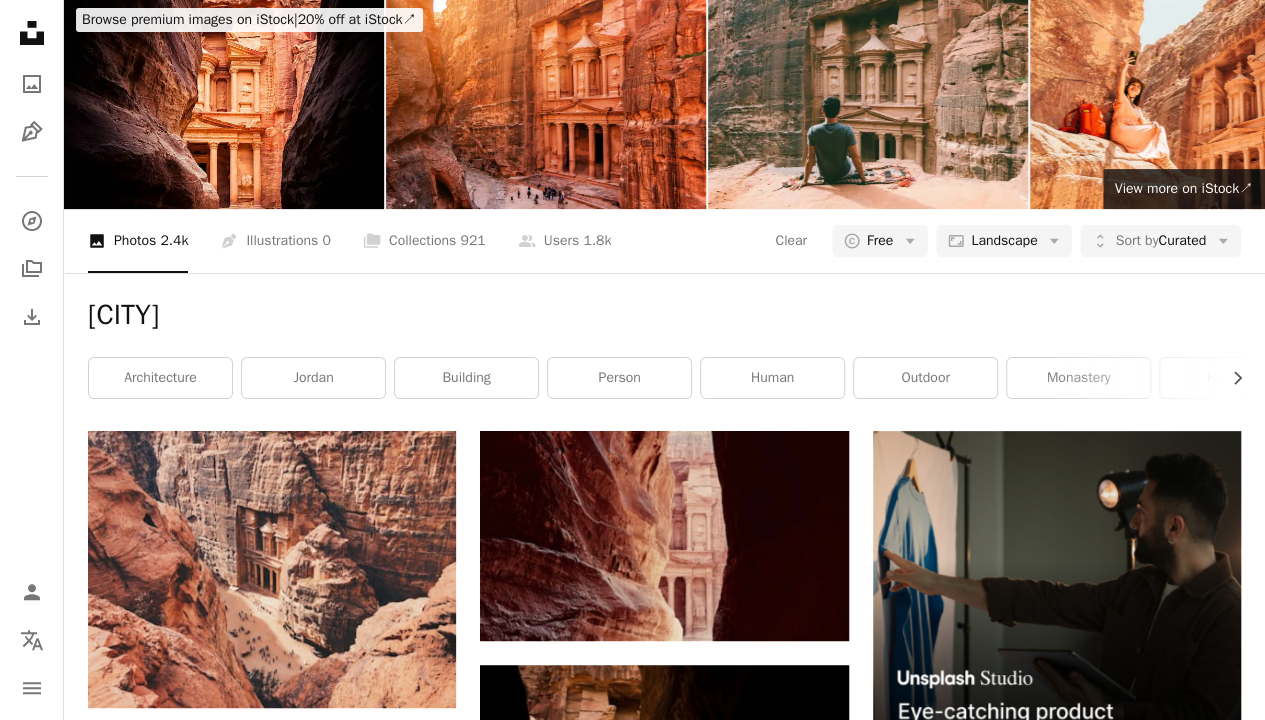 scroll, scrollTop: 2685, scrollLeft: 0, axis: vertical 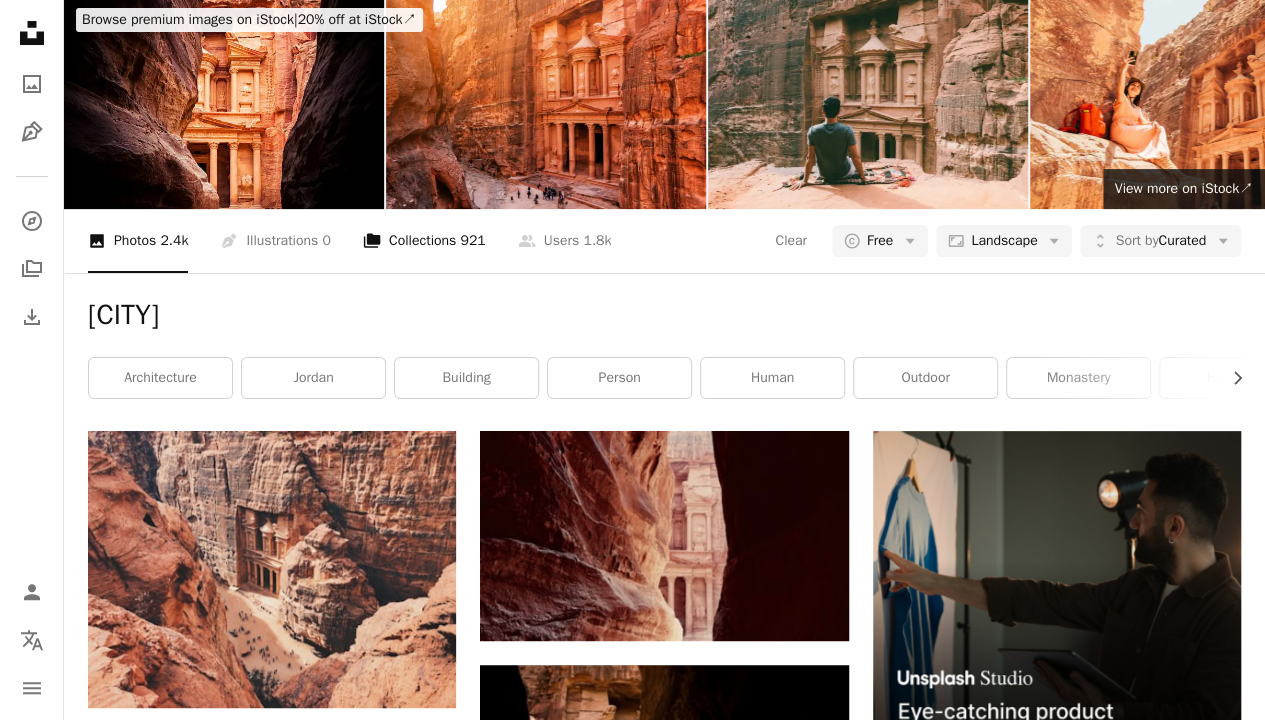 type on "**********" 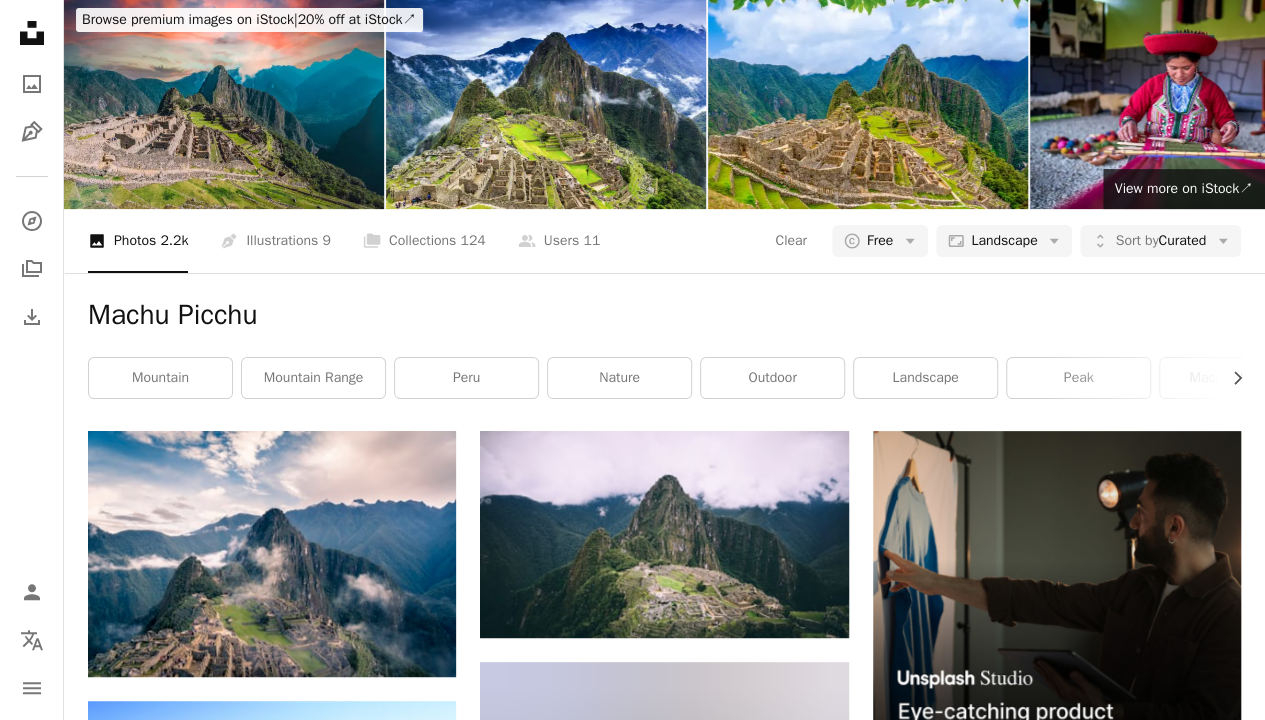 scroll, scrollTop: 361, scrollLeft: 0, axis: vertical 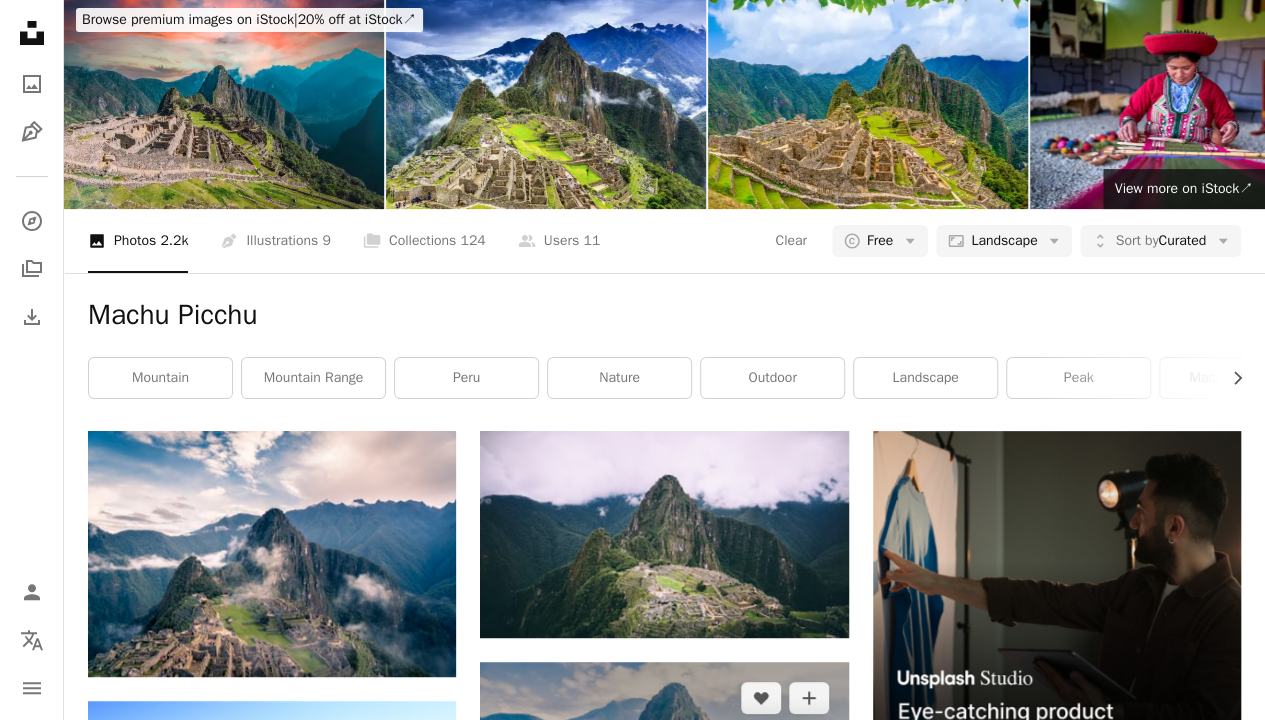 click on "Arrow pointing down" 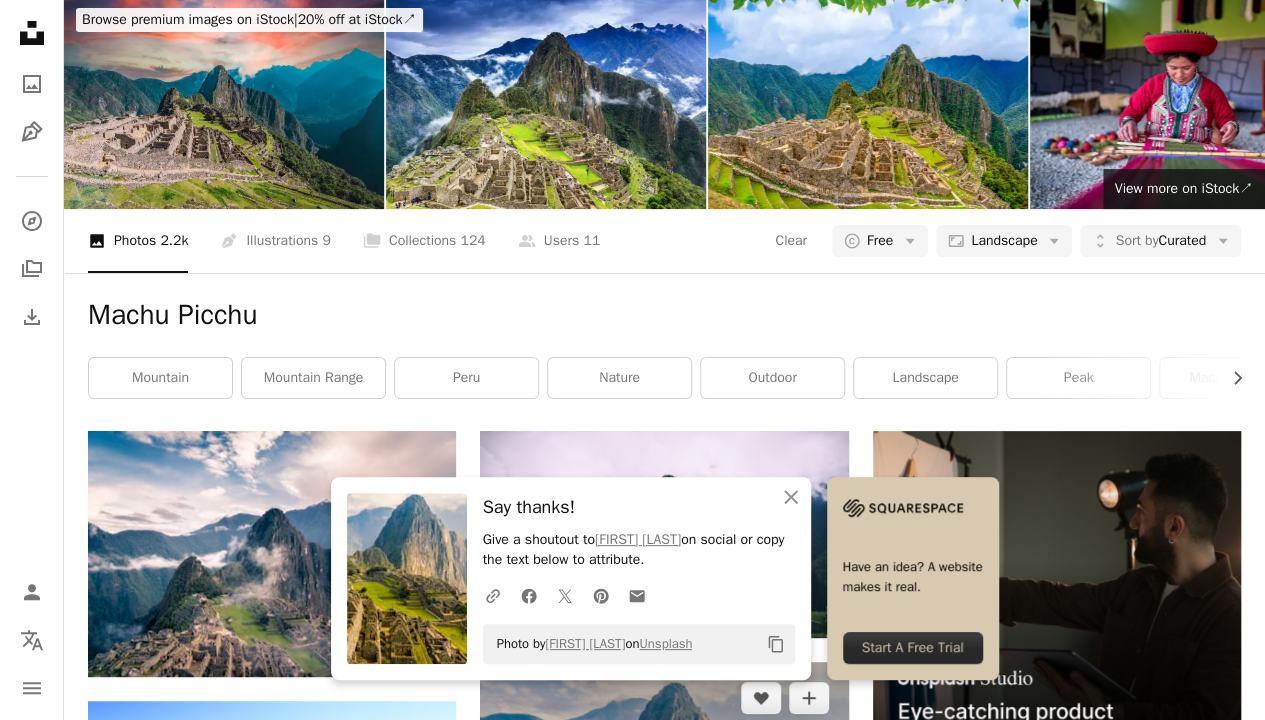 scroll, scrollTop: 0, scrollLeft: 0, axis: both 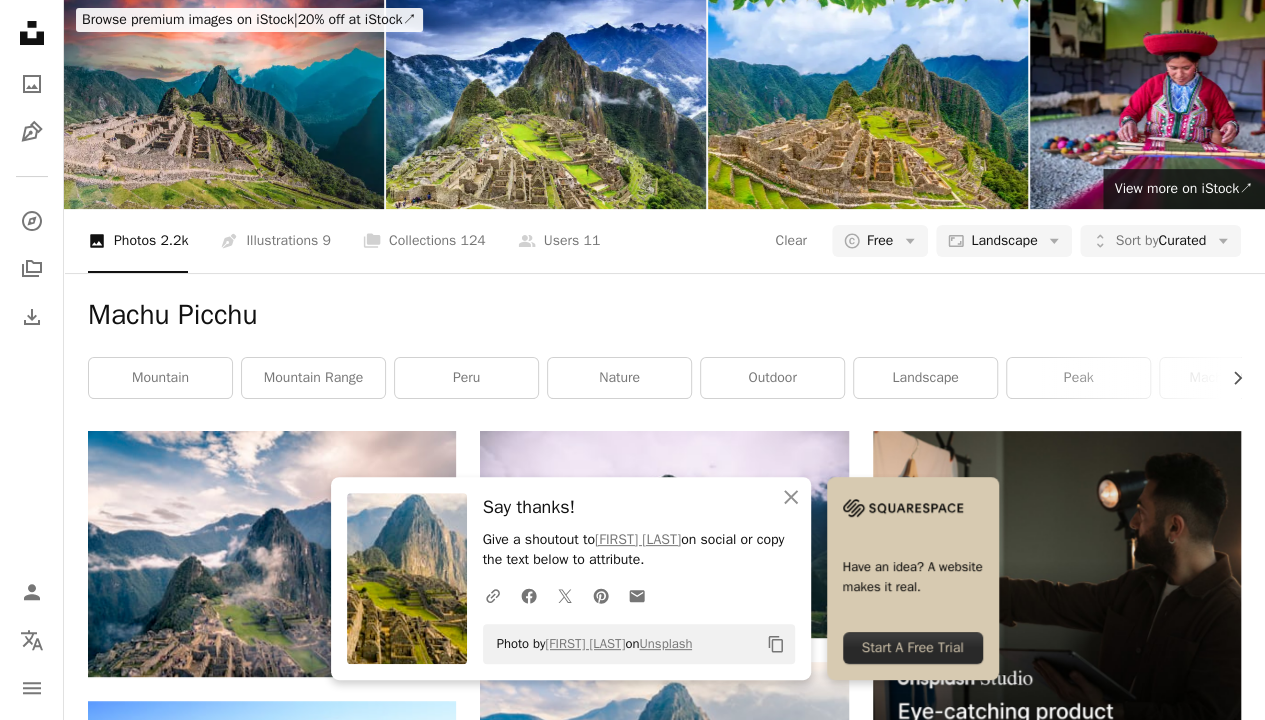 click on "**********" at bounding box center (467, -36) 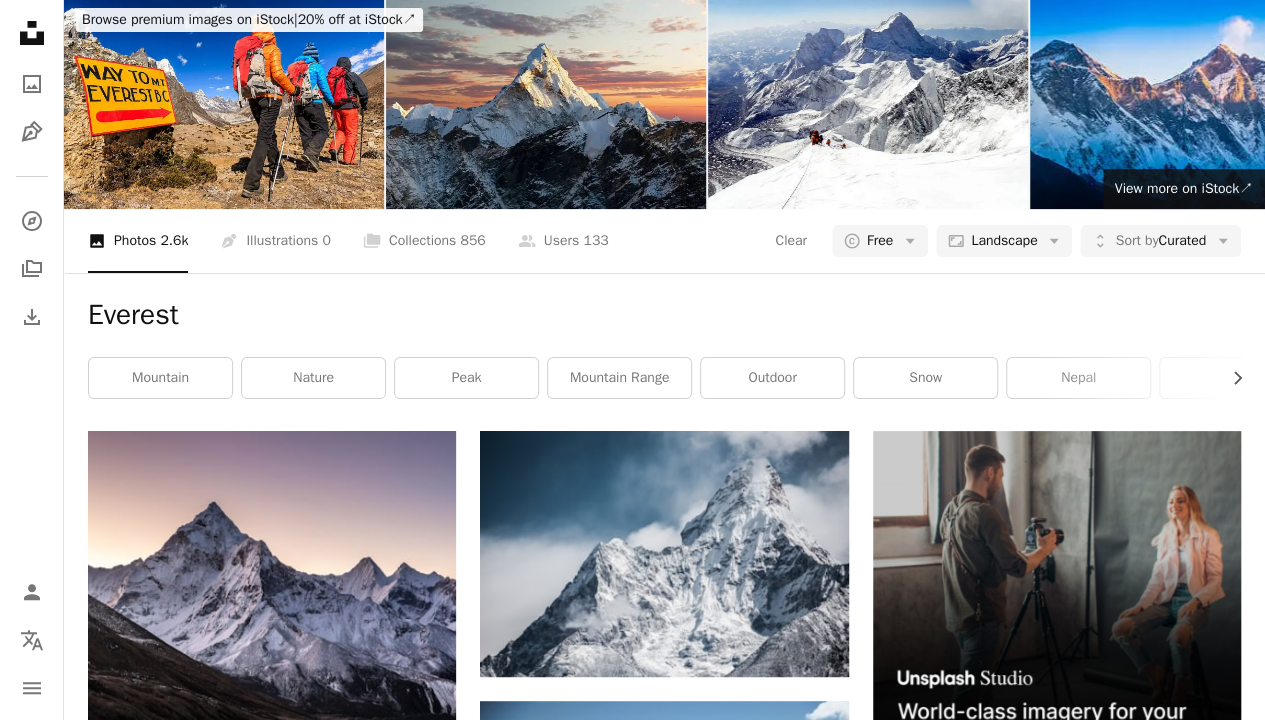 scroll, scrollTop: 2446, scrollLeft: 0, axis: vertical 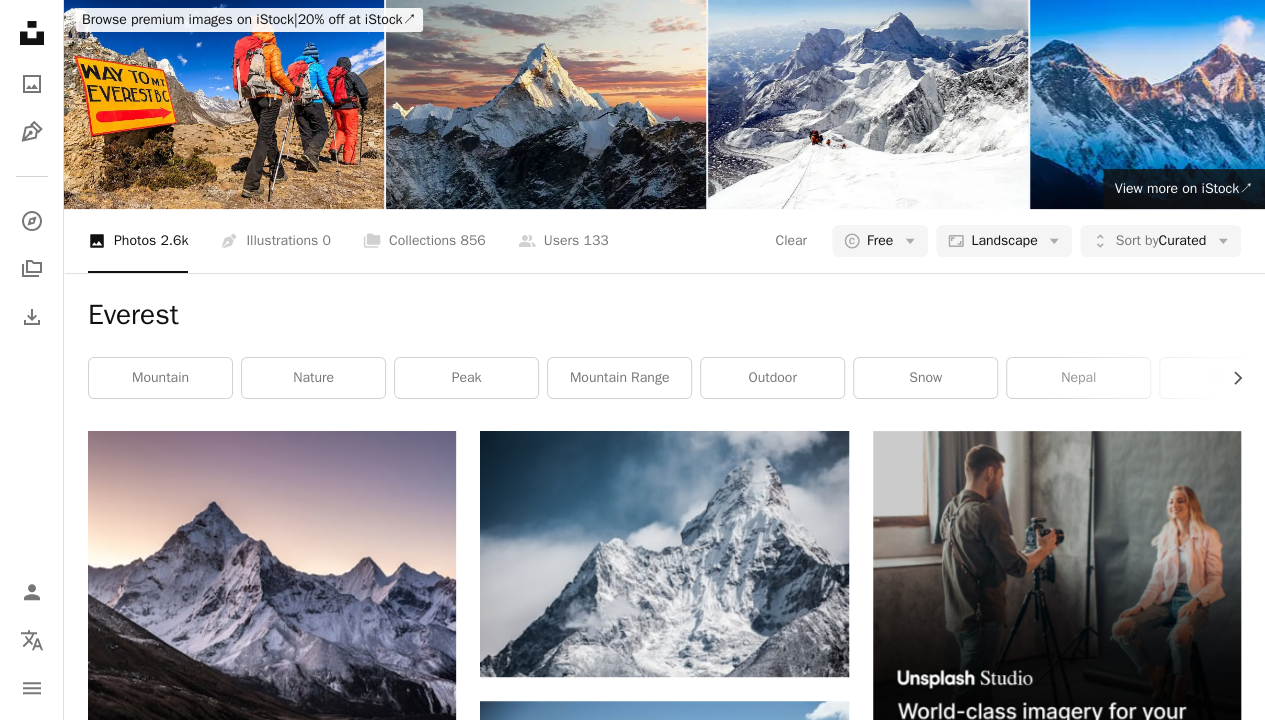 click on "Arrow pointing down" at bounding box center [1201, 2251] 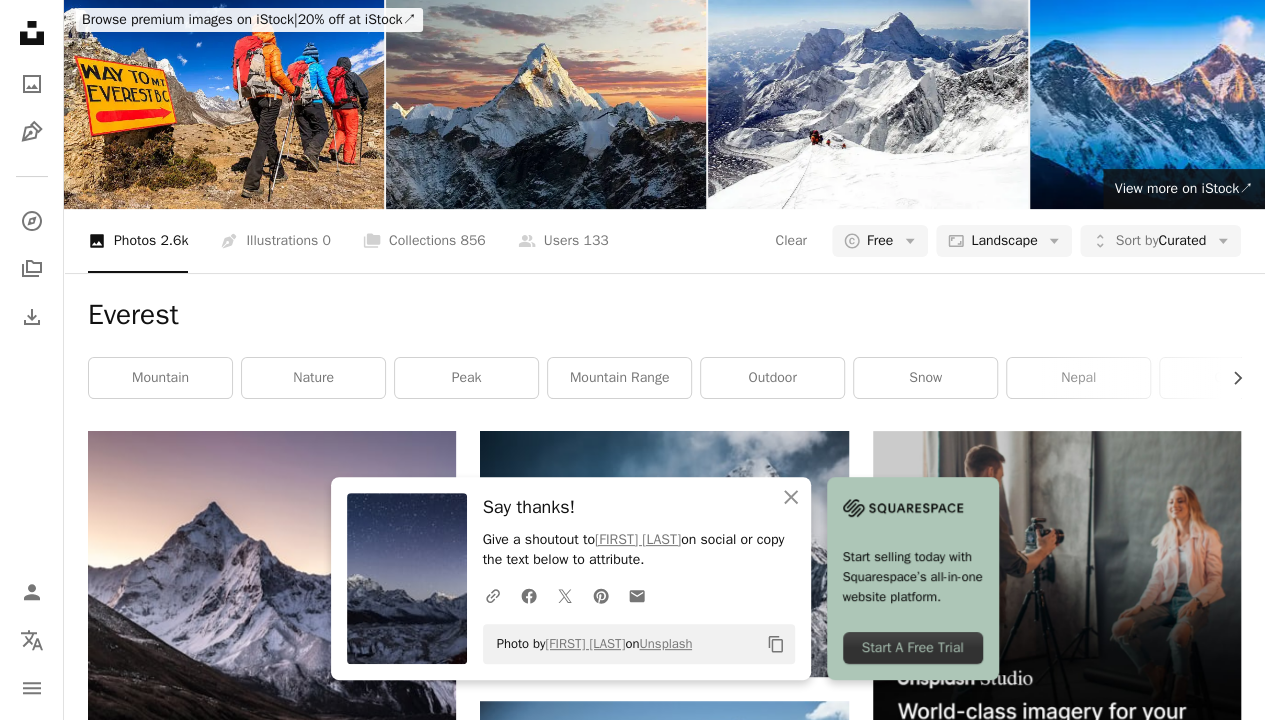 scroll, scrollTop: 1610, scrollLeft: 0, axis: vertical 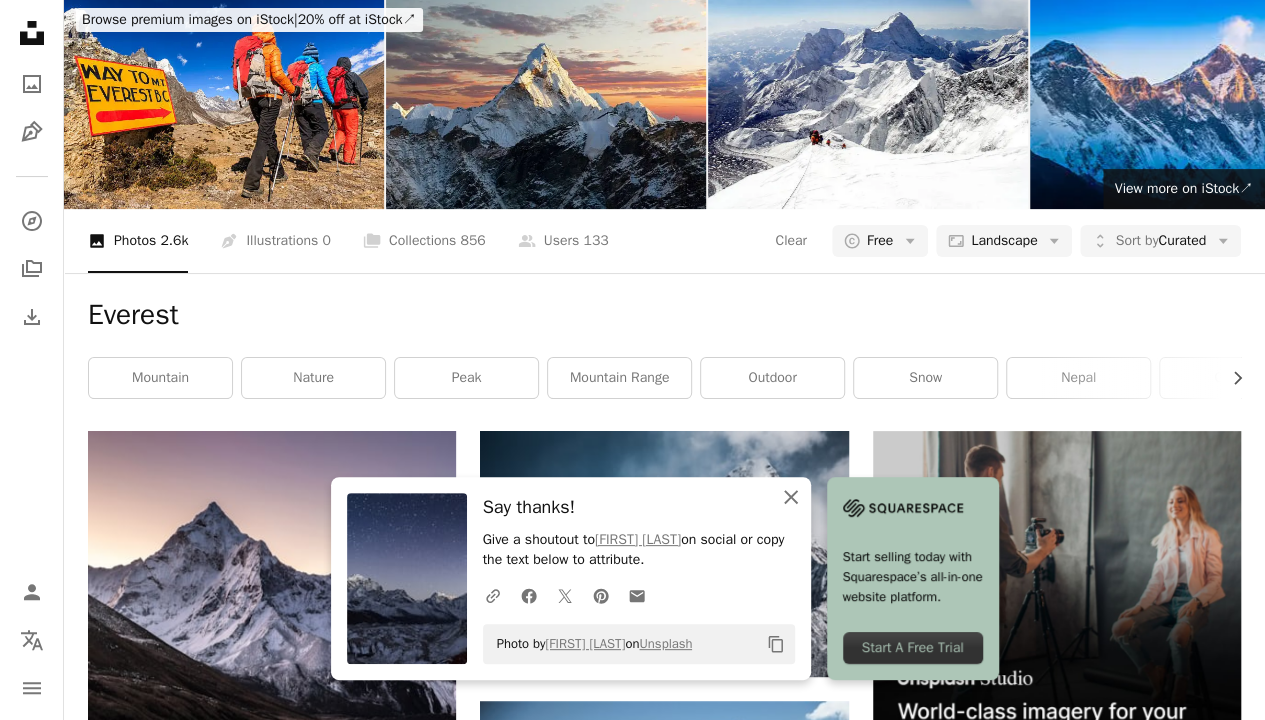 click on "An X shape" 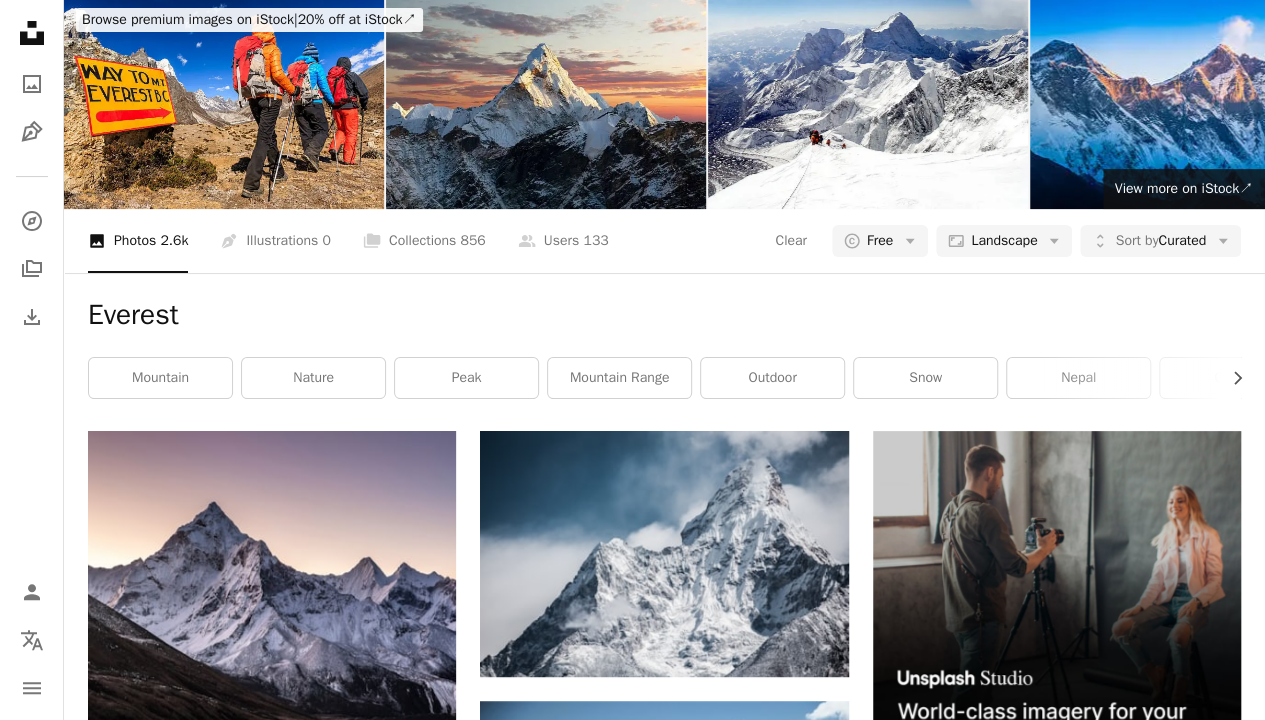 scroll, scrollTop: 0, scrollLeft: 0, axis: both 